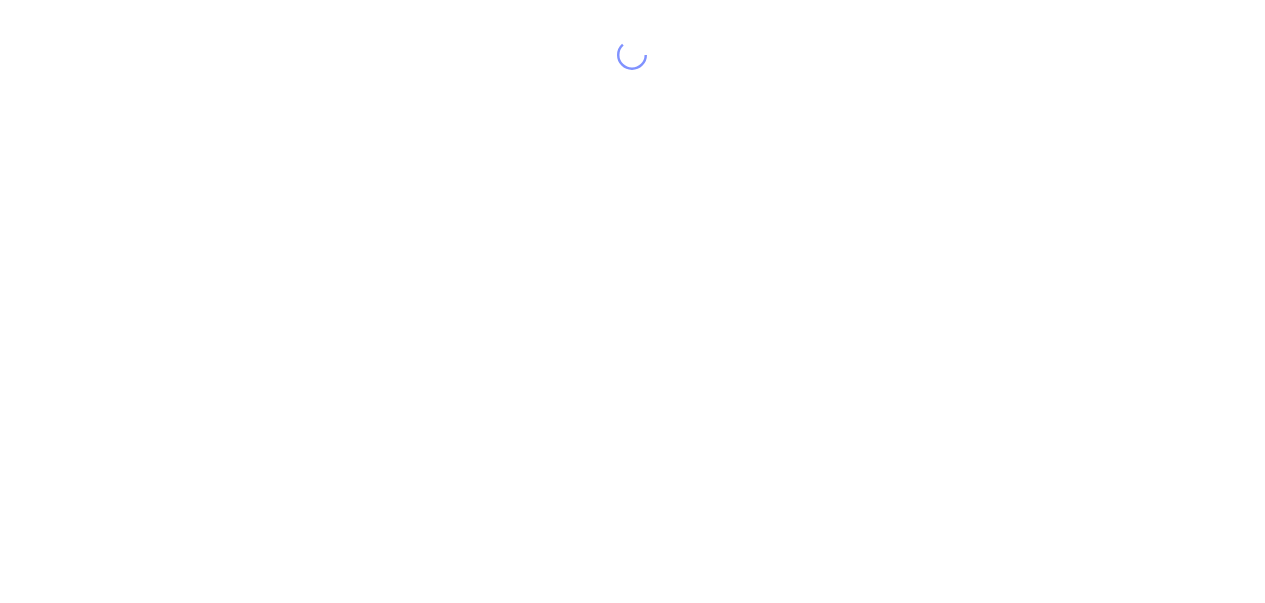 scroll, scrollTop: 0, scrollLeft: 0, axis: both 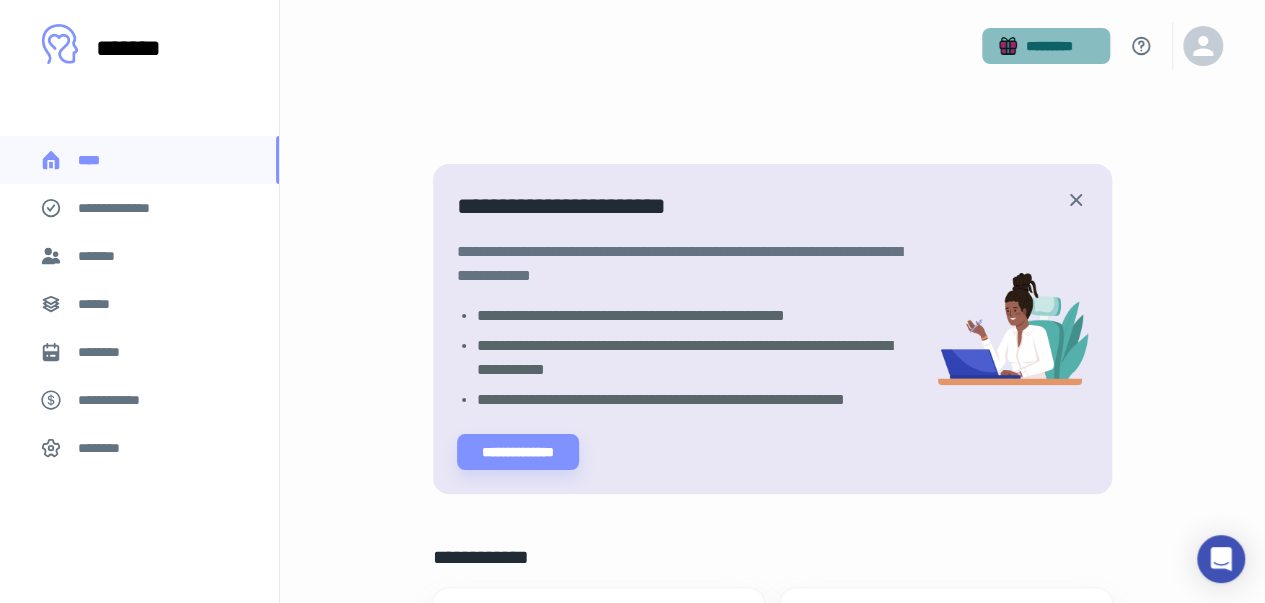 click on "*********" at bounding box center (1046, 46) 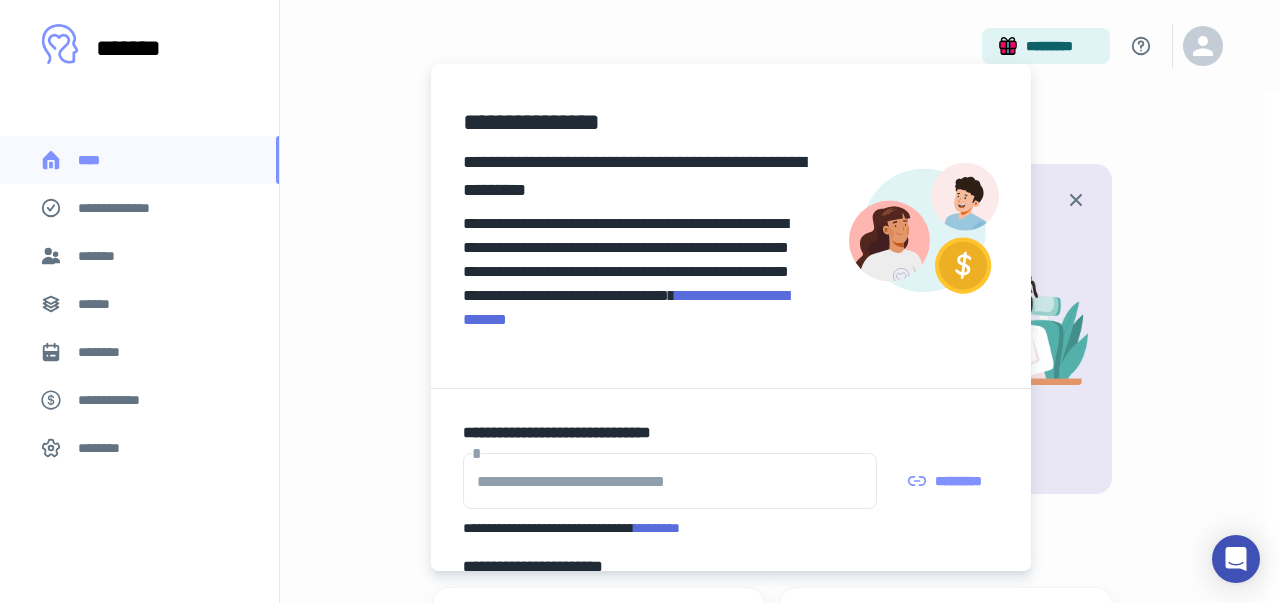 click at bounding box center [640, 301] 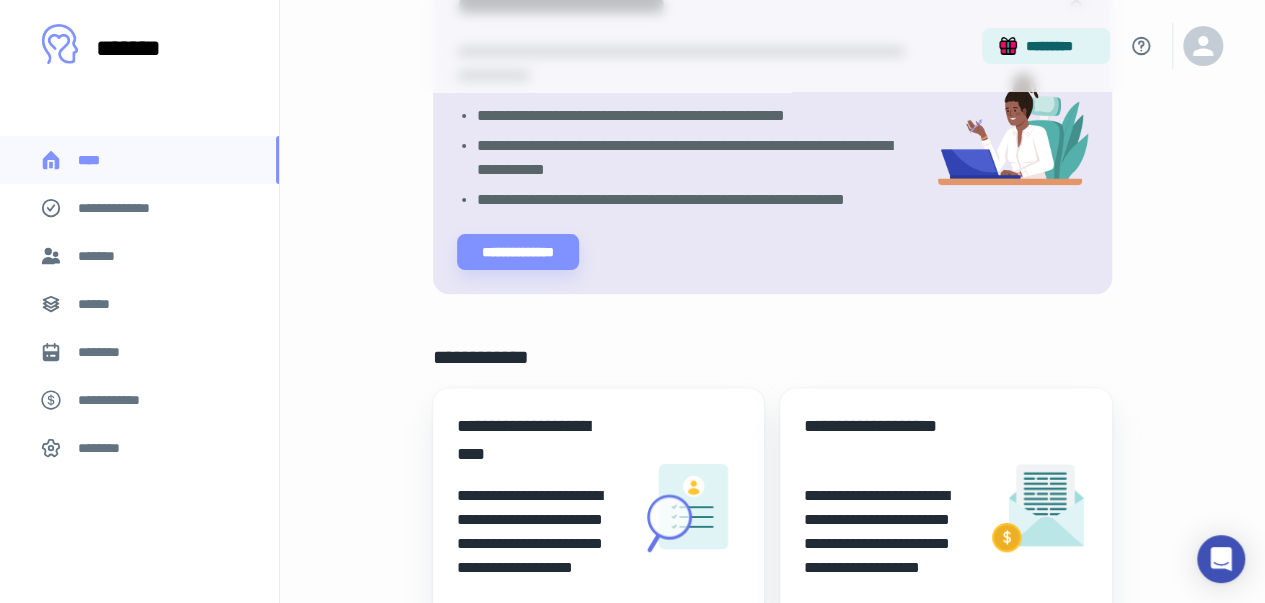 scroll, scrollTop: 0, scrollLeft: 0, axis: both 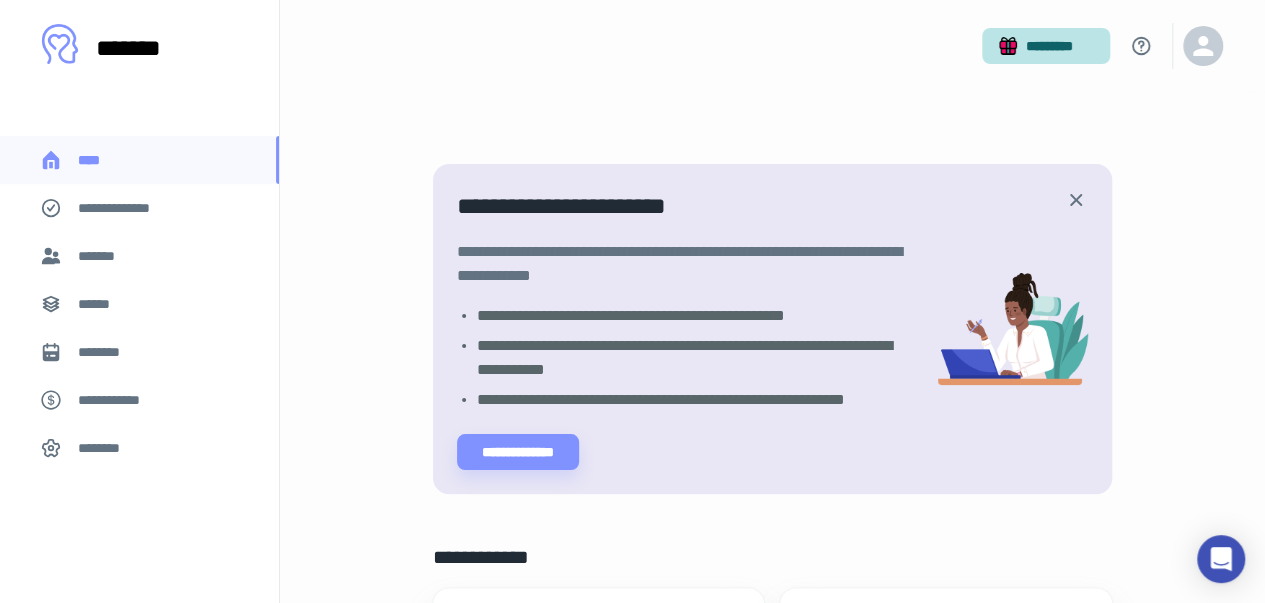 click on "*********" at bounding box center [1046, 46] 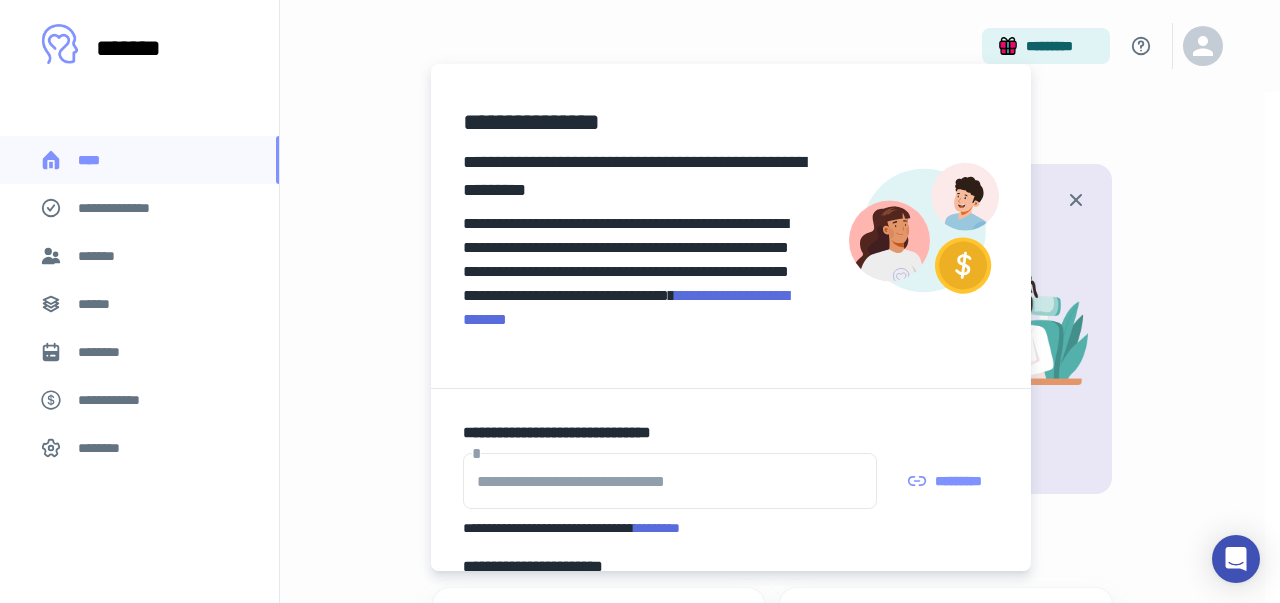 click at bounding box center [640, 301] 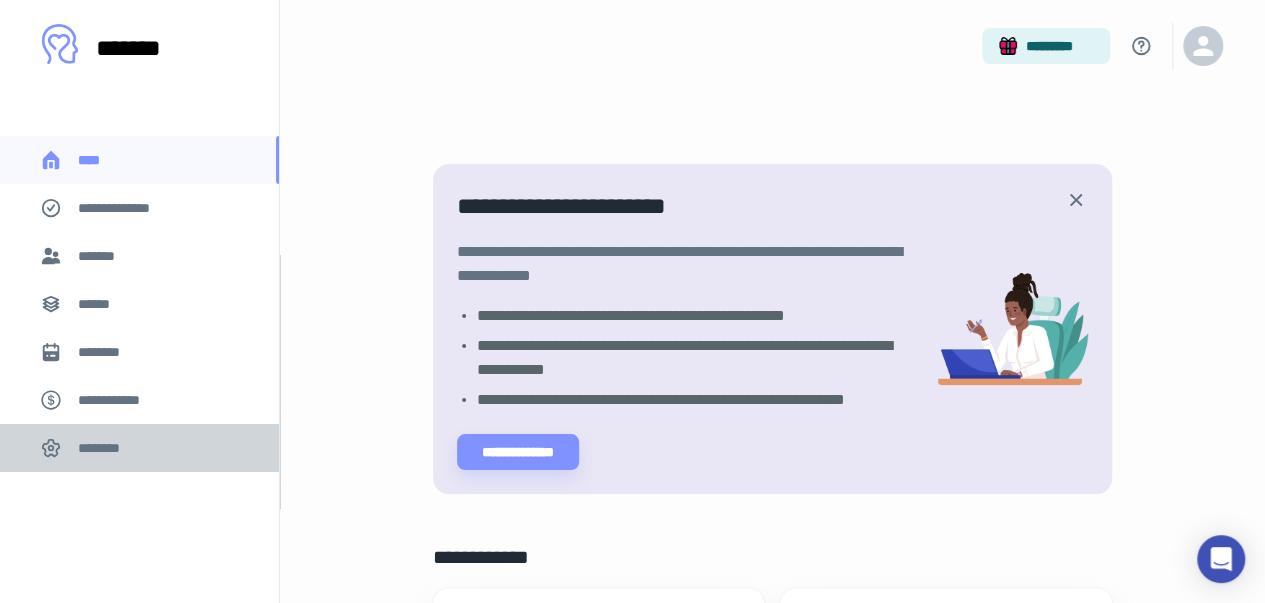 click on "********" at bounding box center (105, 448) 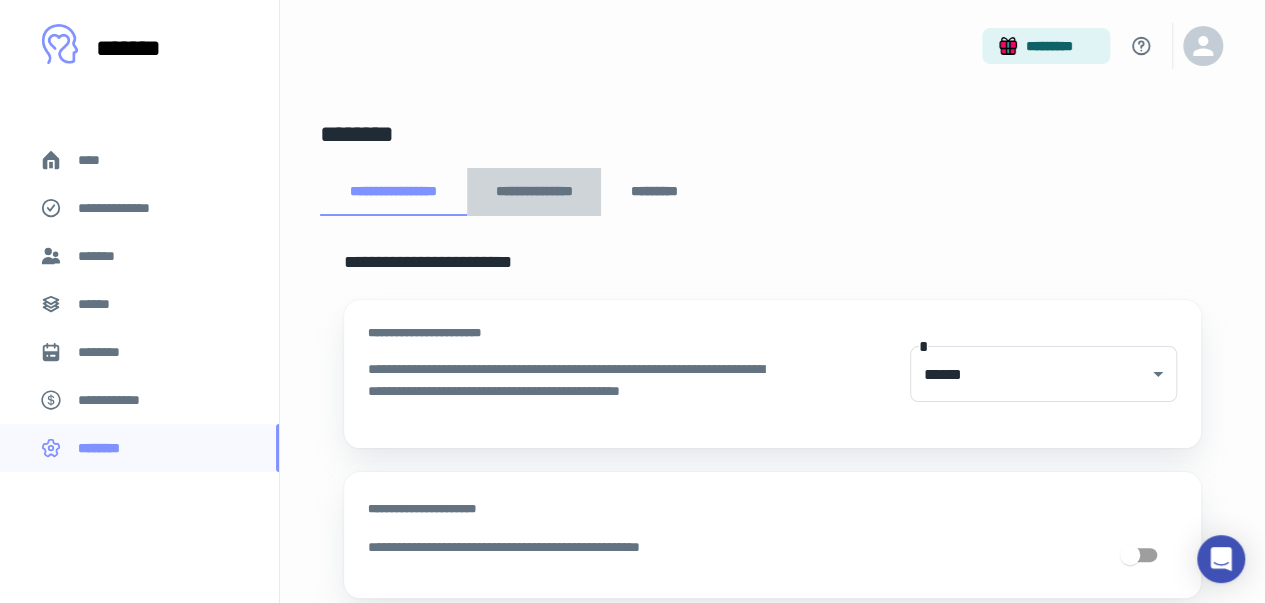 click on "**********" at bounding box center (534, 192) 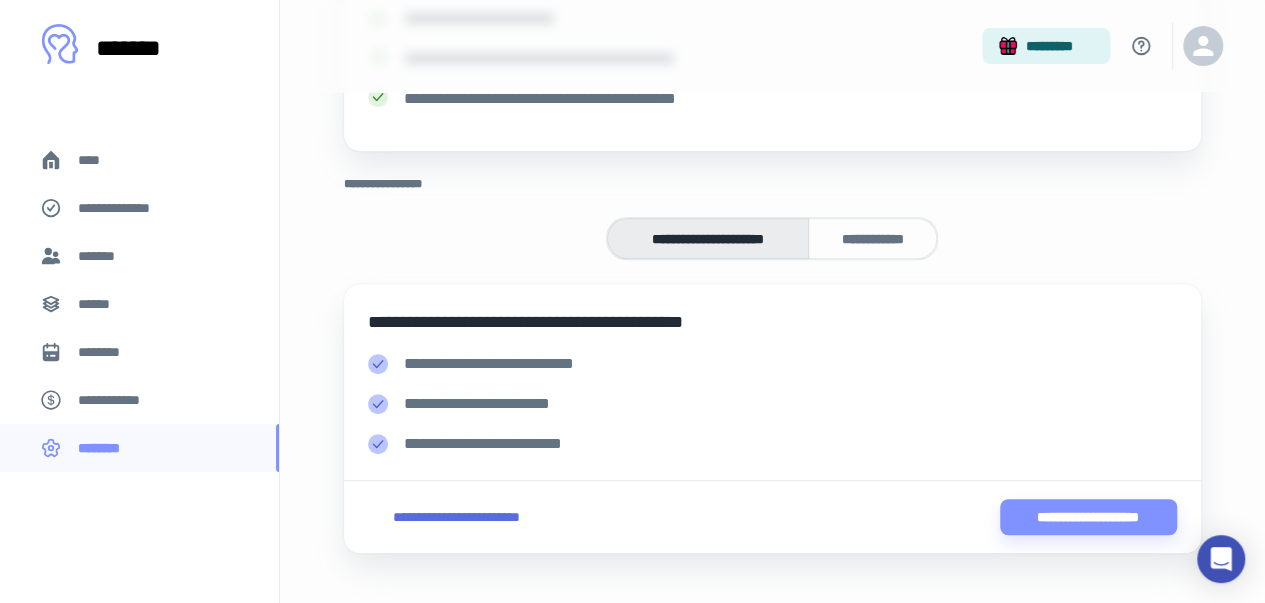 scroll, scrollTop: 390, scrollLeft: 0, axis: vertical 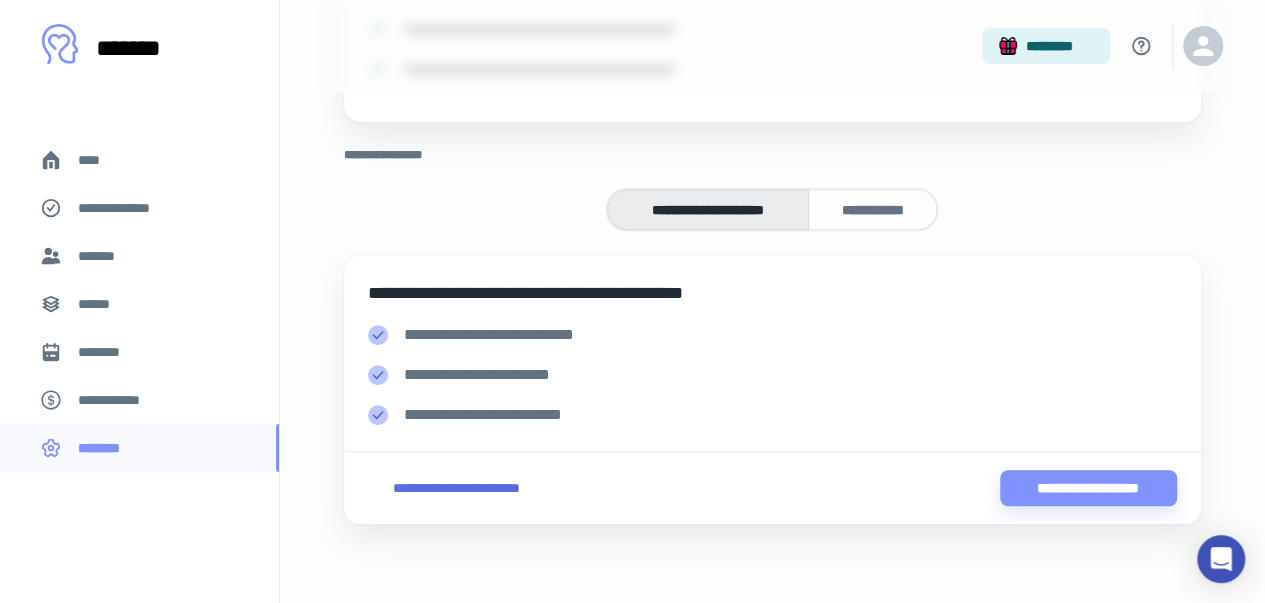 click on "**********" at bounding box center [456, 488] 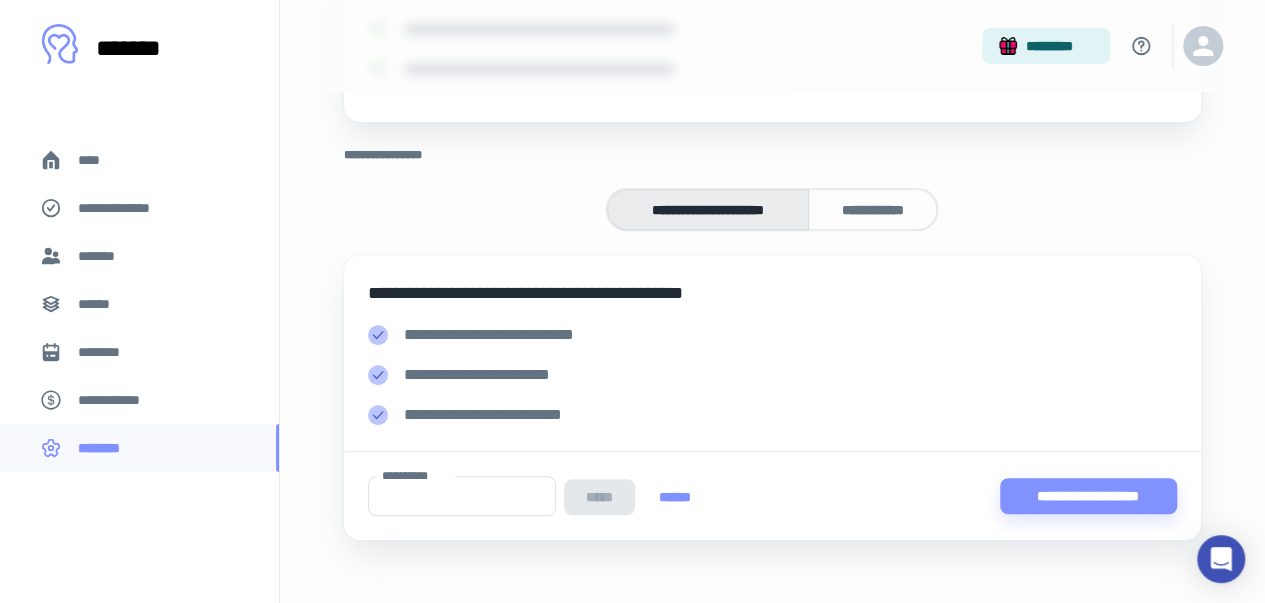 click on "**********" at bounding box center (708, 209) 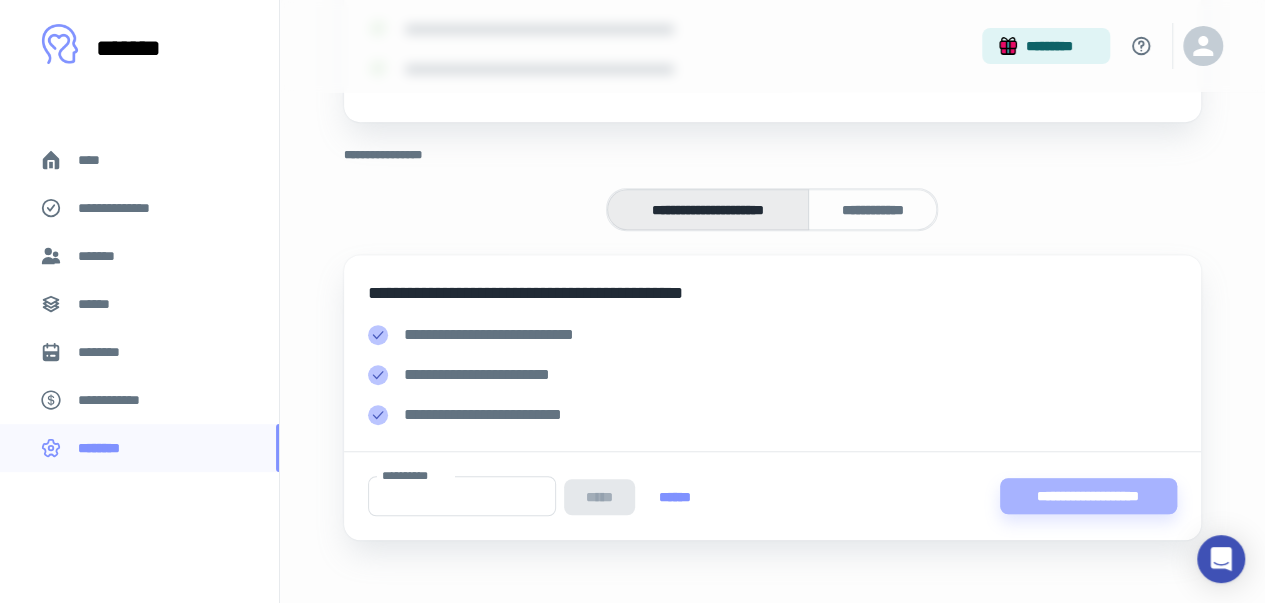 click on "**********" at bounding box center [1088, 496] 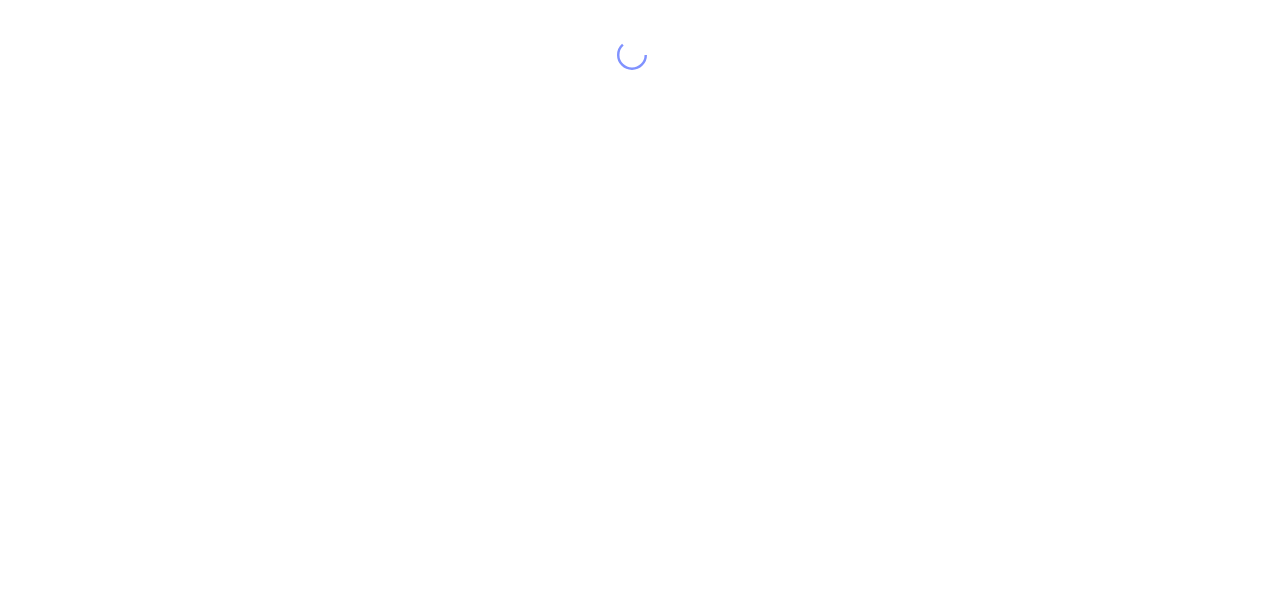 scroll, scrollTop: 0, scrollLeft: 0, axis: both 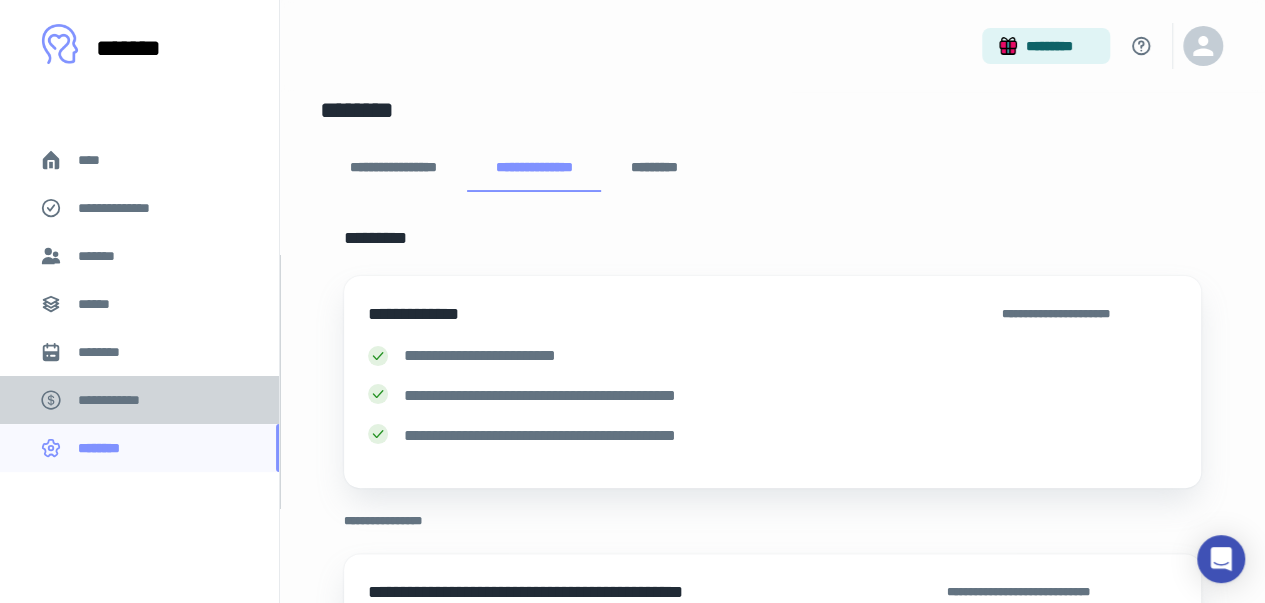 click on "**********" at bounding box center (119, 400) 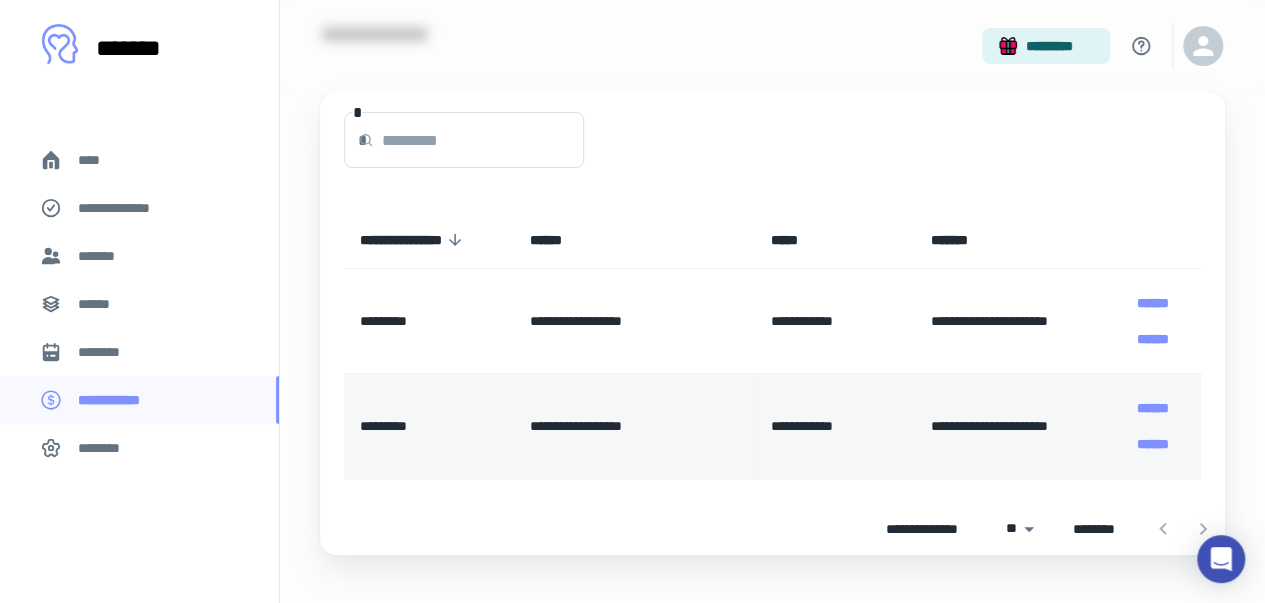 scroll, scrollTop: 132, scrollLeft: 0, axis: vertical 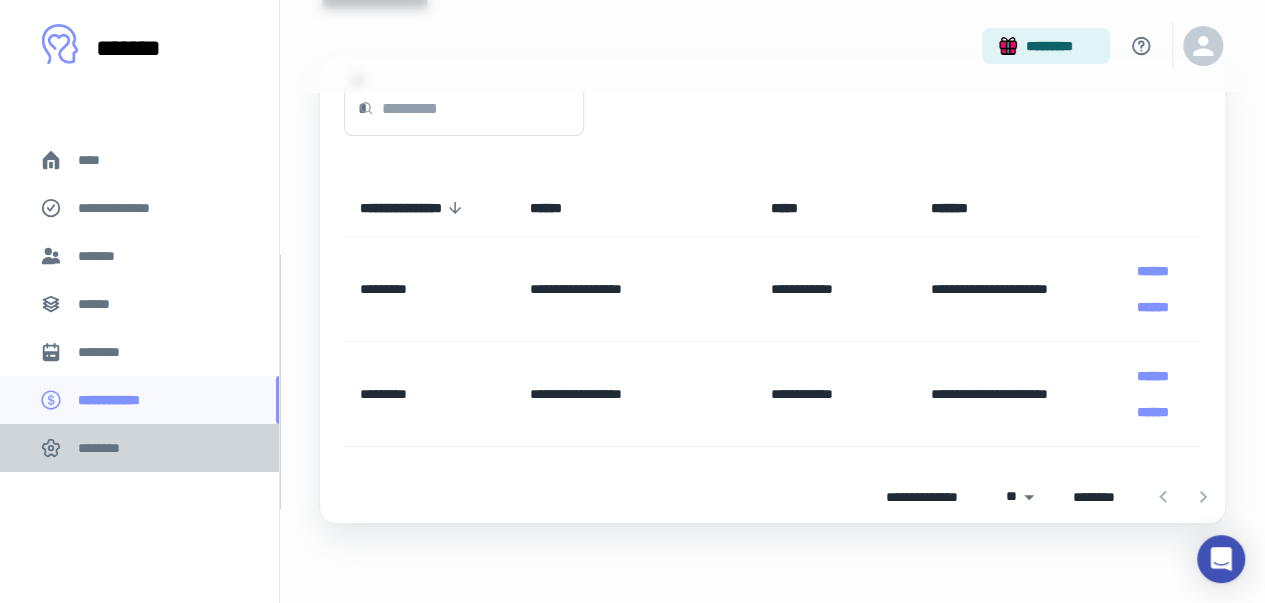 click on "********" at bounding box center [105, 448] 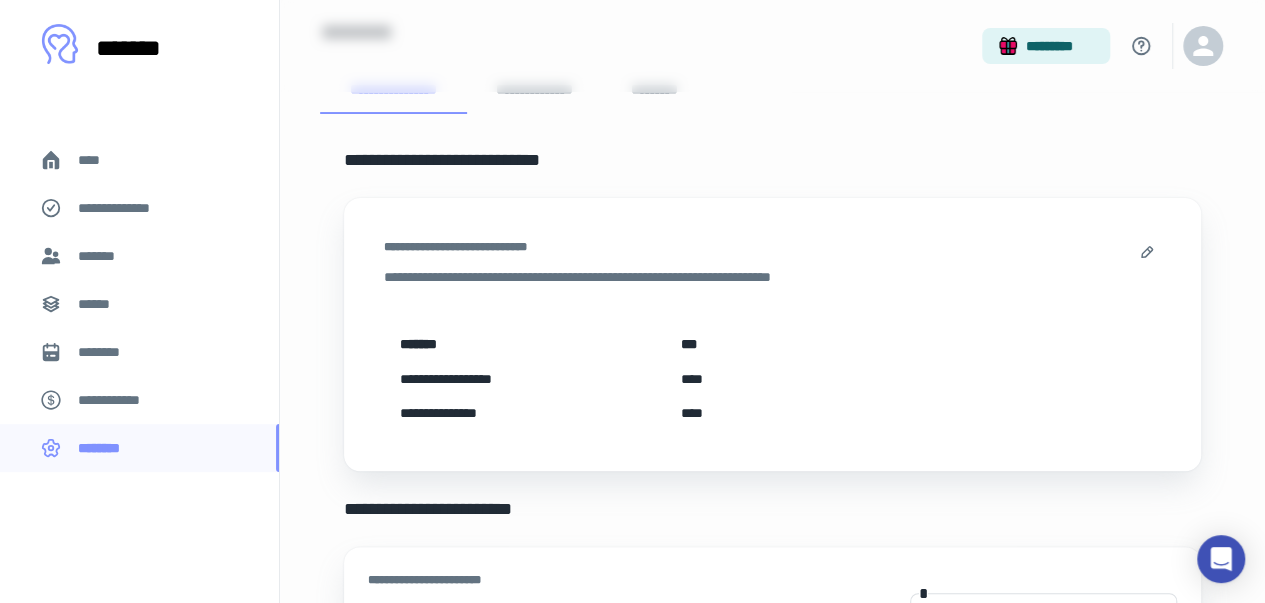 scroll, scrollTop: 300, scrollLeft: 0, axis: vertical 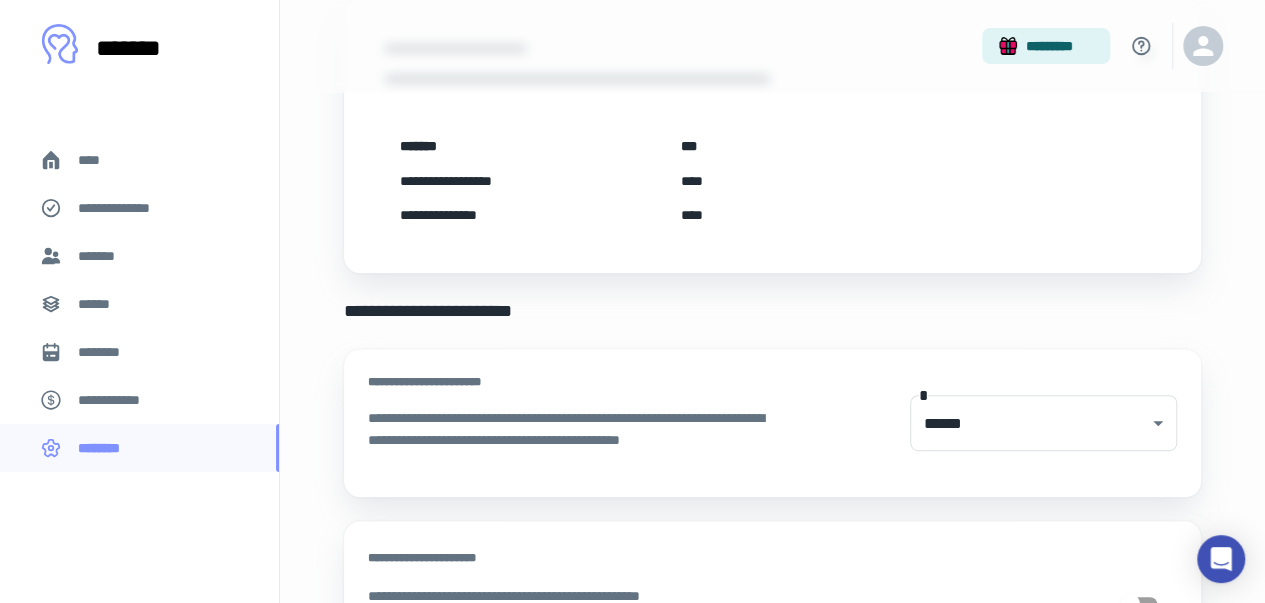 click on "****" at bounding box center (724, 181) 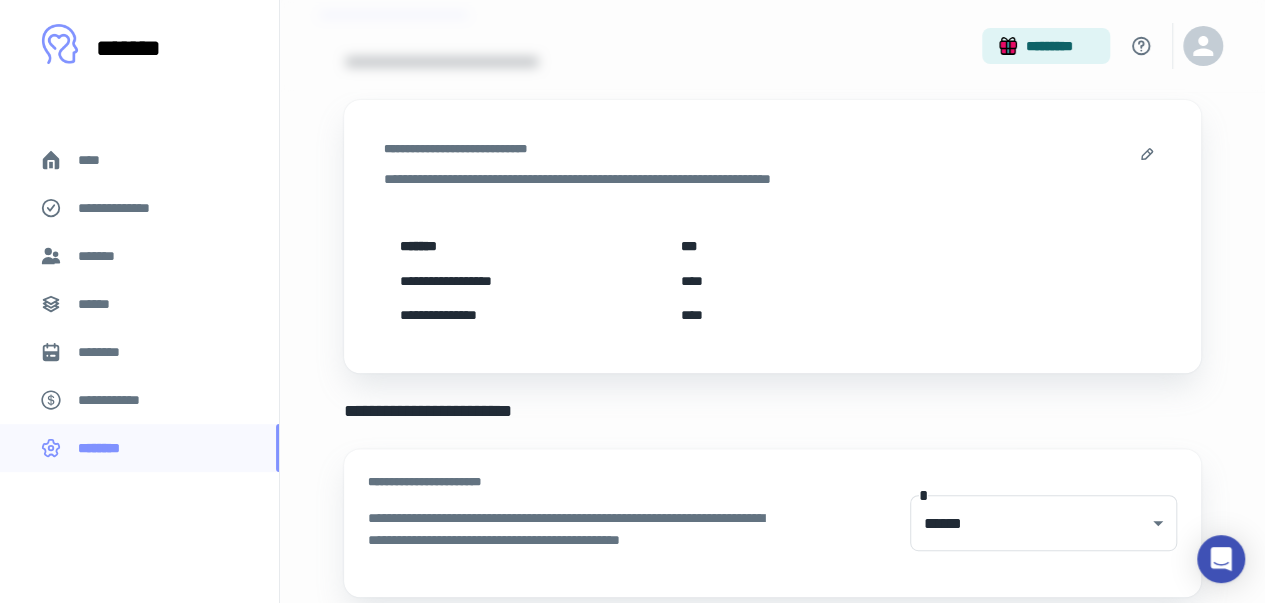 scroll, scrollTop: 0, scrollLeft: 0, axis: both 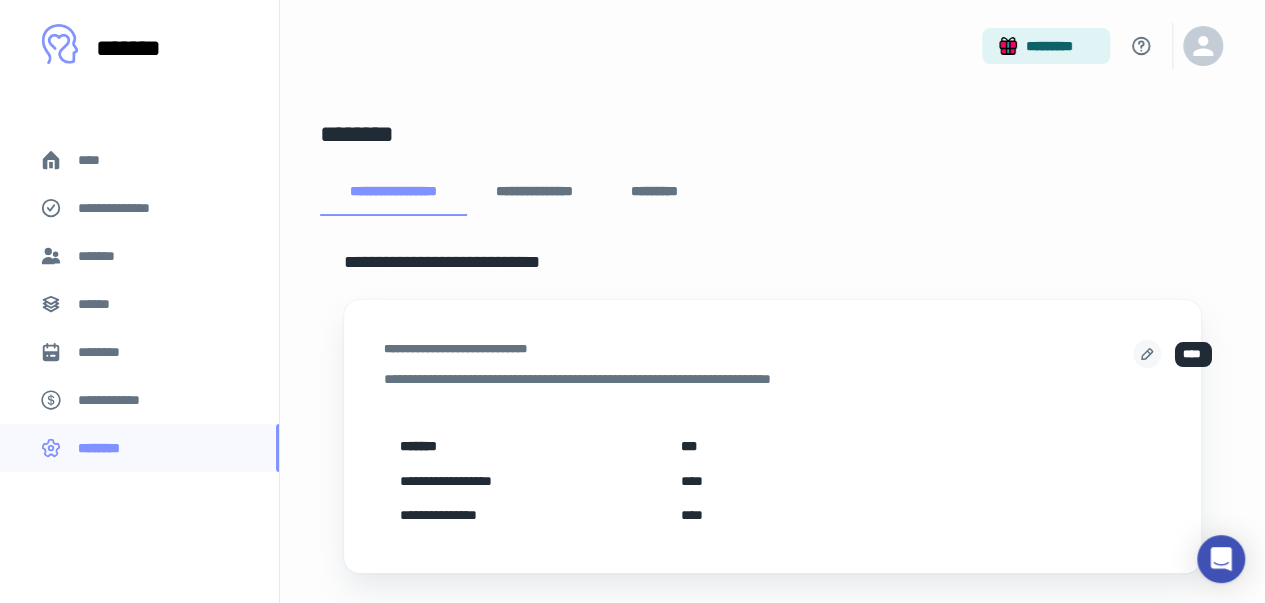 click 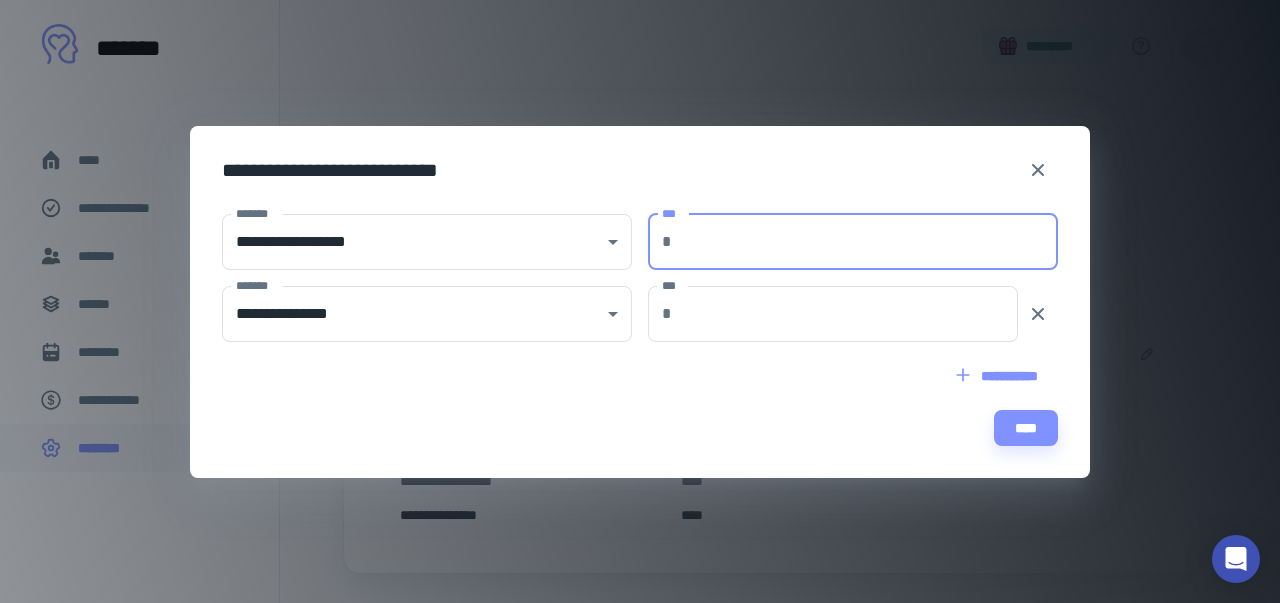 click on "***" at bounding box center (869, 242) 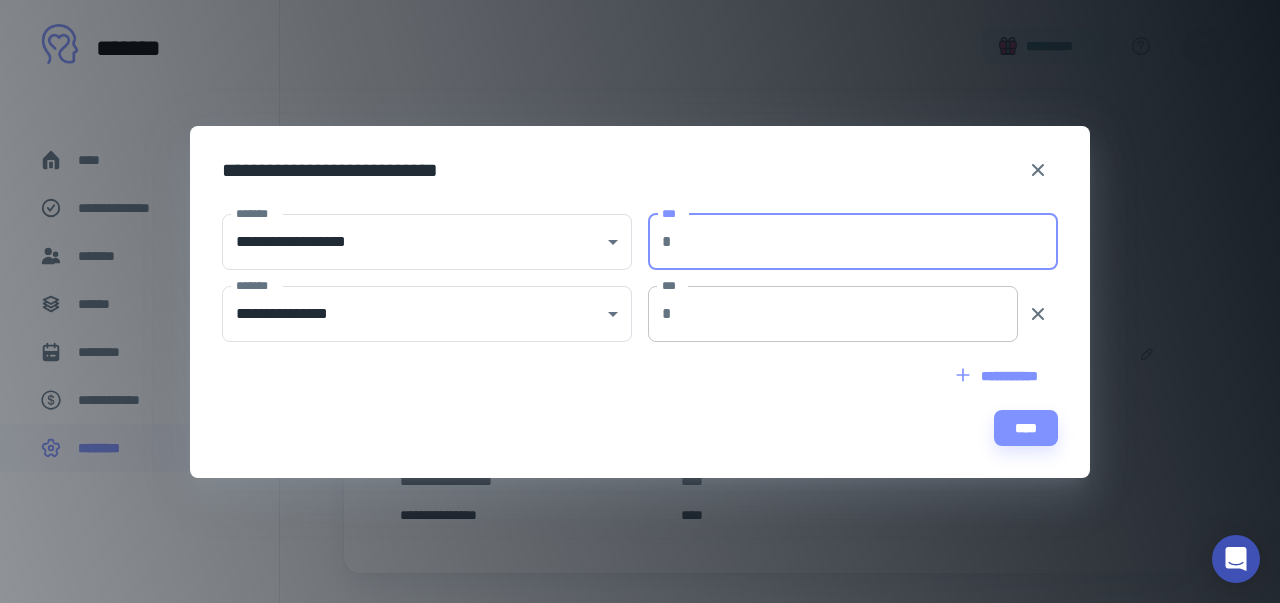 type on "***" 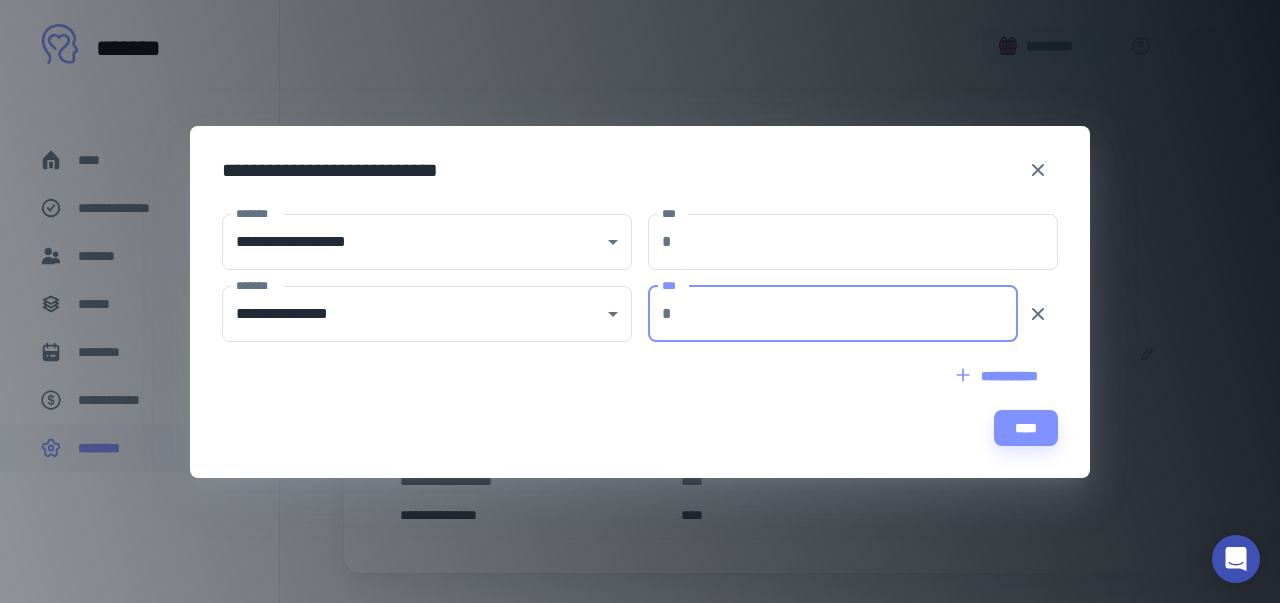 click on "***" at bounding box center (849, 314) 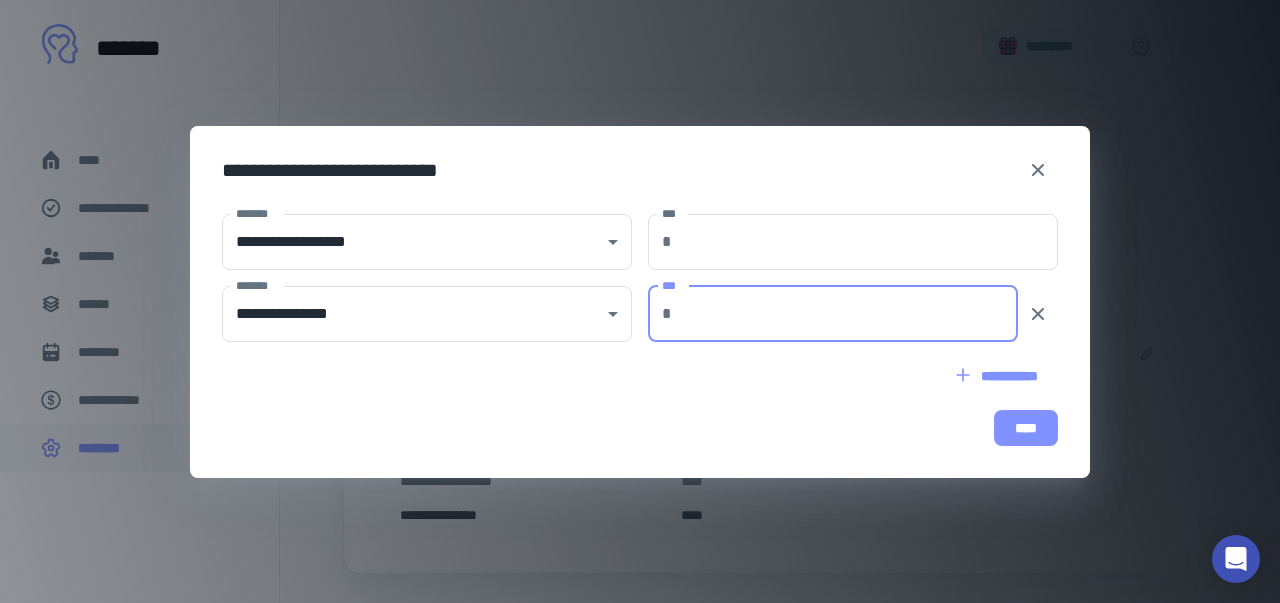 type on "***" 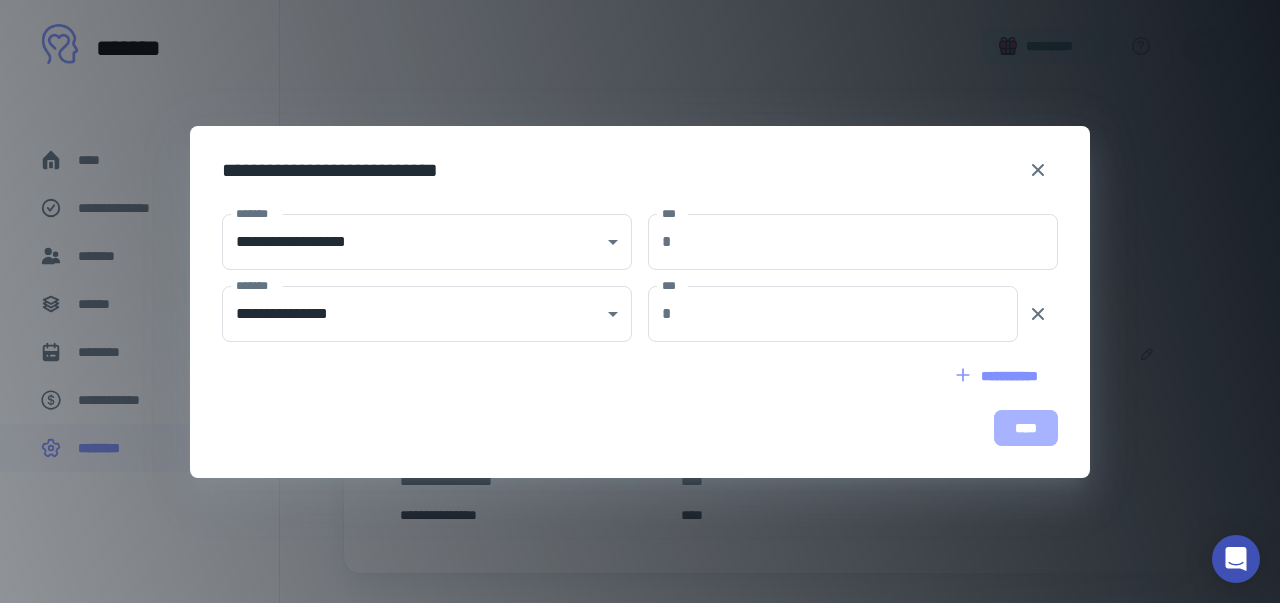 click on "****" at bounding box center (1026, 428) 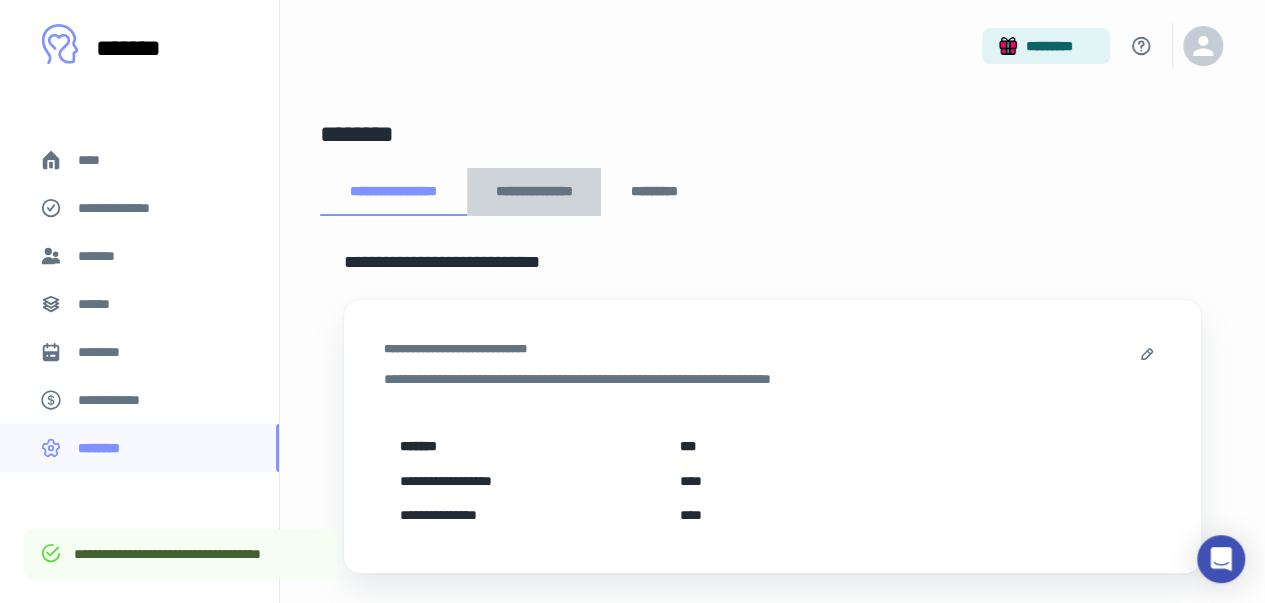 click on "**********" at bounding box center [534, 192] 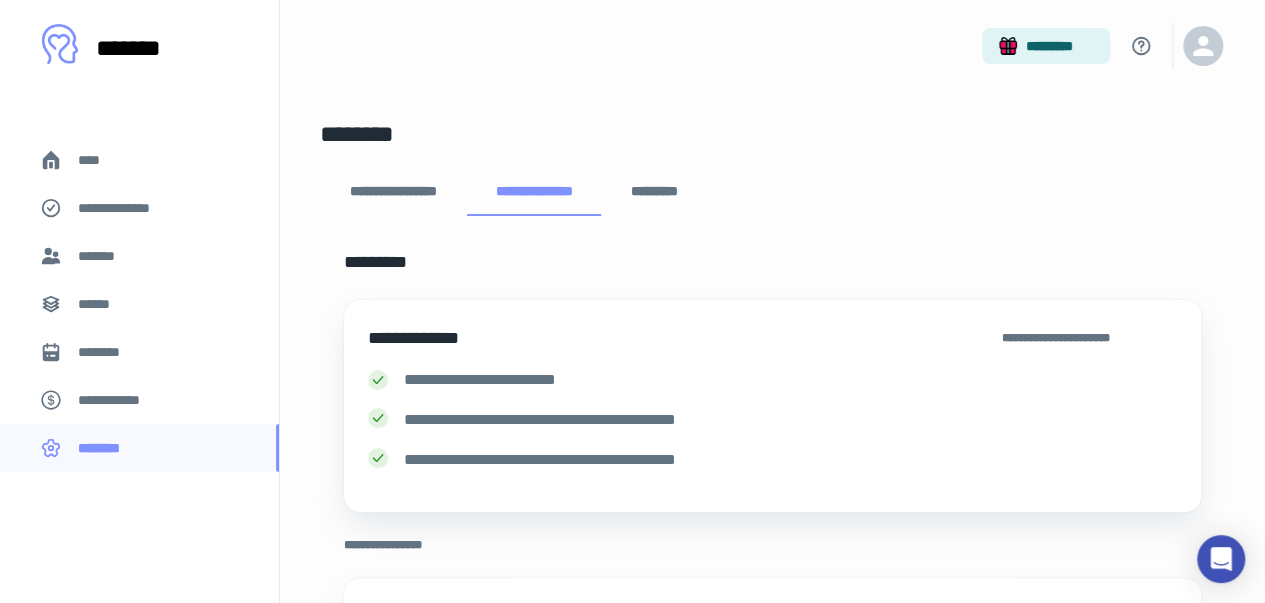 scroll, scrollTop: 300, scrollLeft: 0, axis: vertical 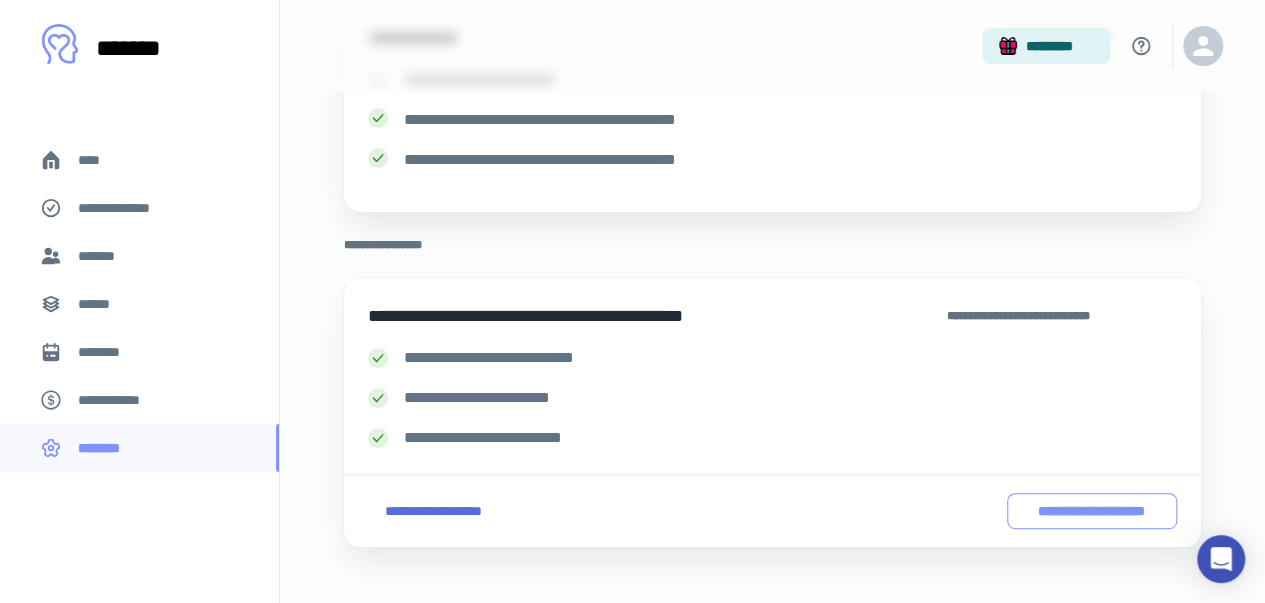 click on "**********" at bounding box center (1092, 510) 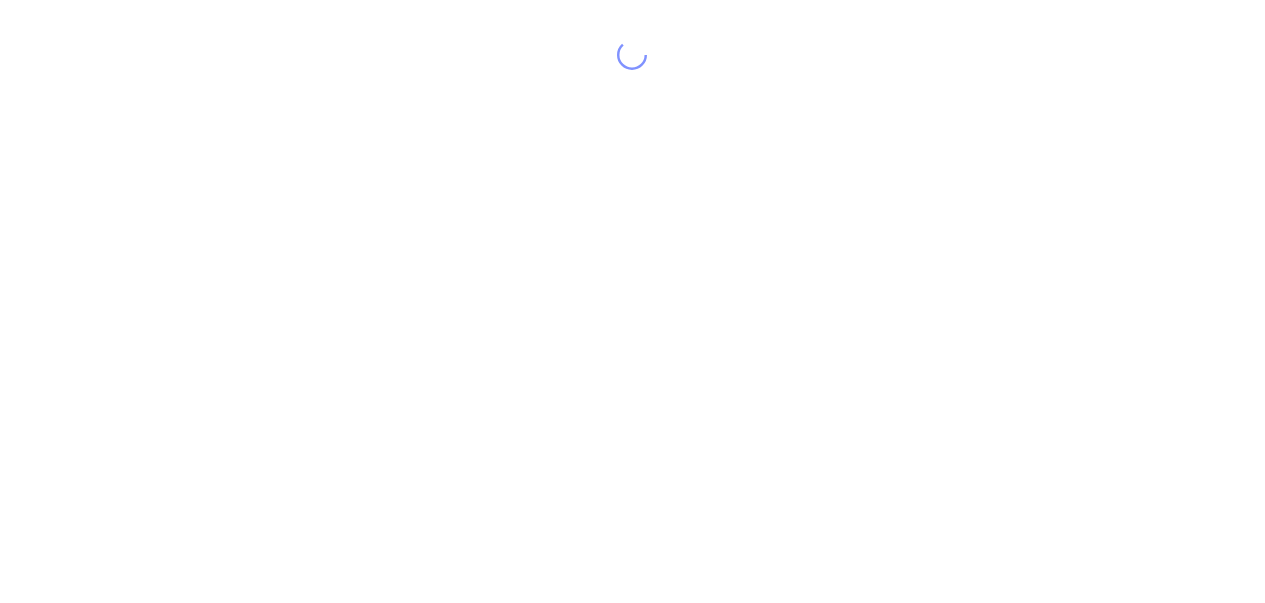 scroll, scrollTop: 0, scrollLeft: 0, axis: both 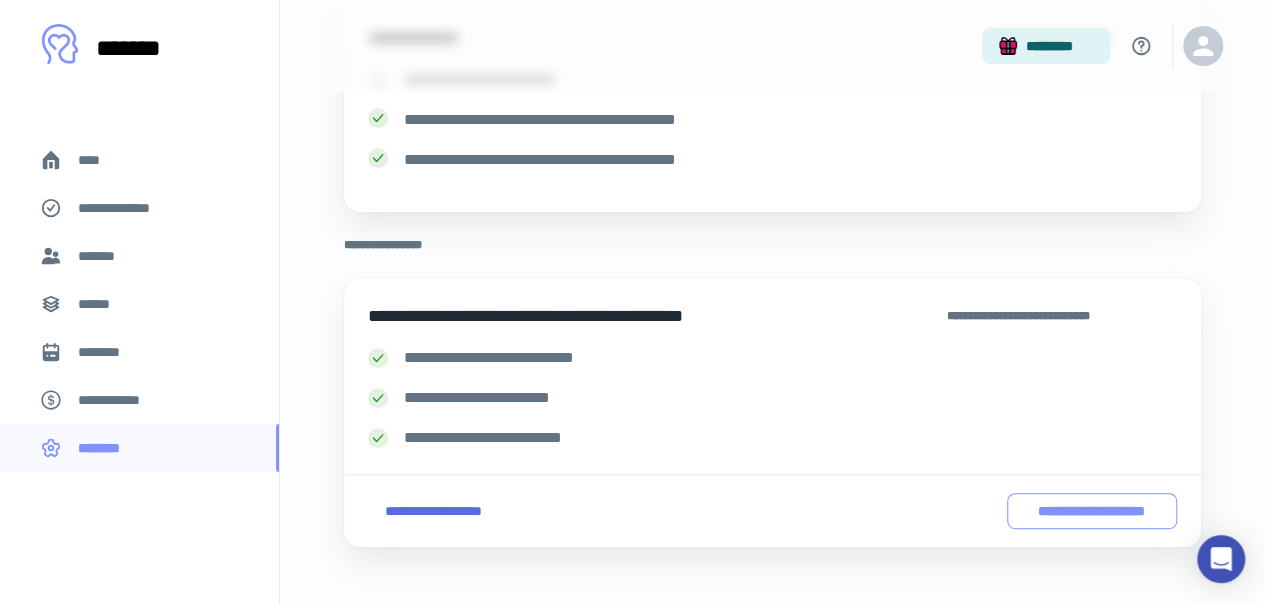 click on "**********" at bounding box center [1092, 510] 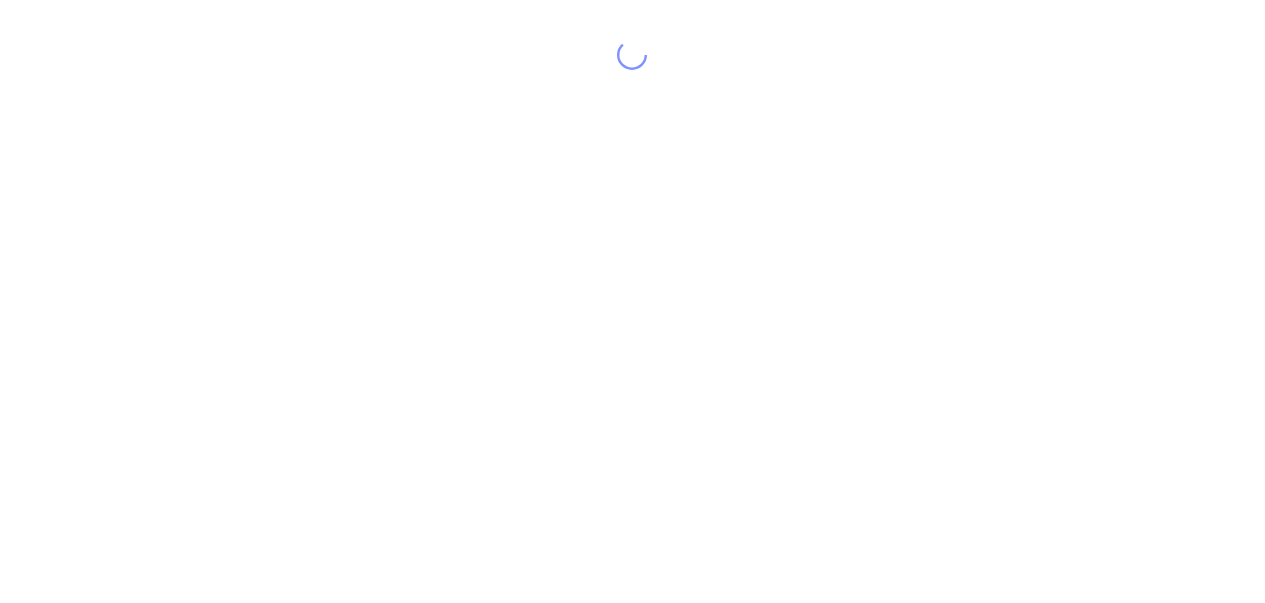 scroll, scrollTop: 0, scrollLeft: 0, axis: both 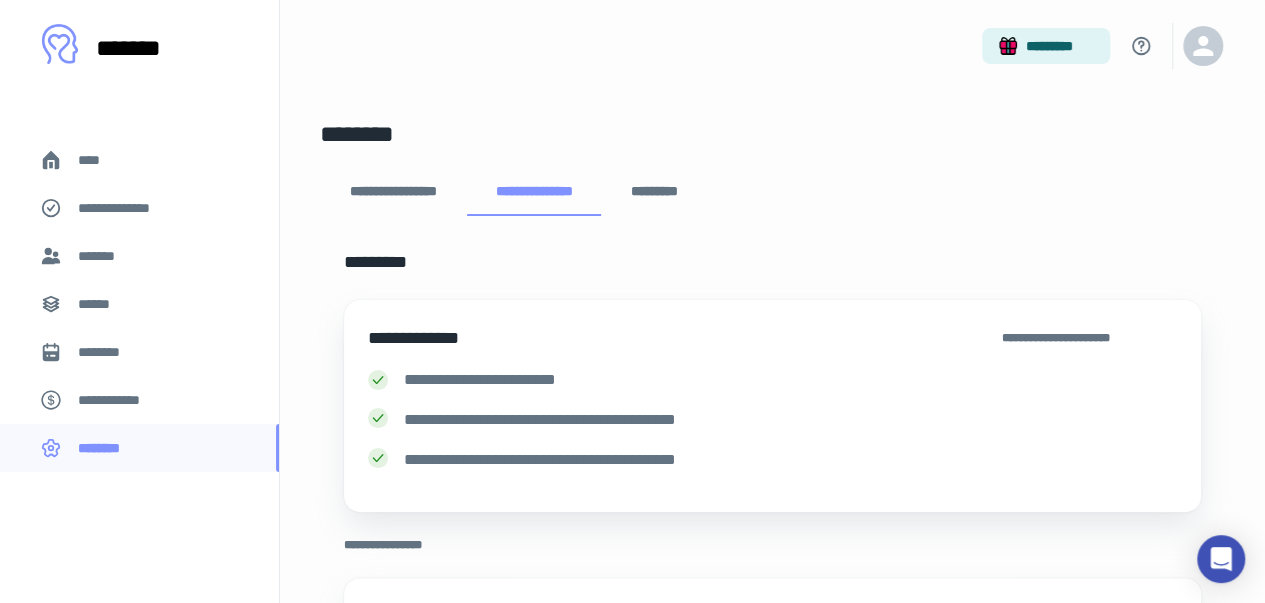 click on "**********" at bounding box center [127, 208] 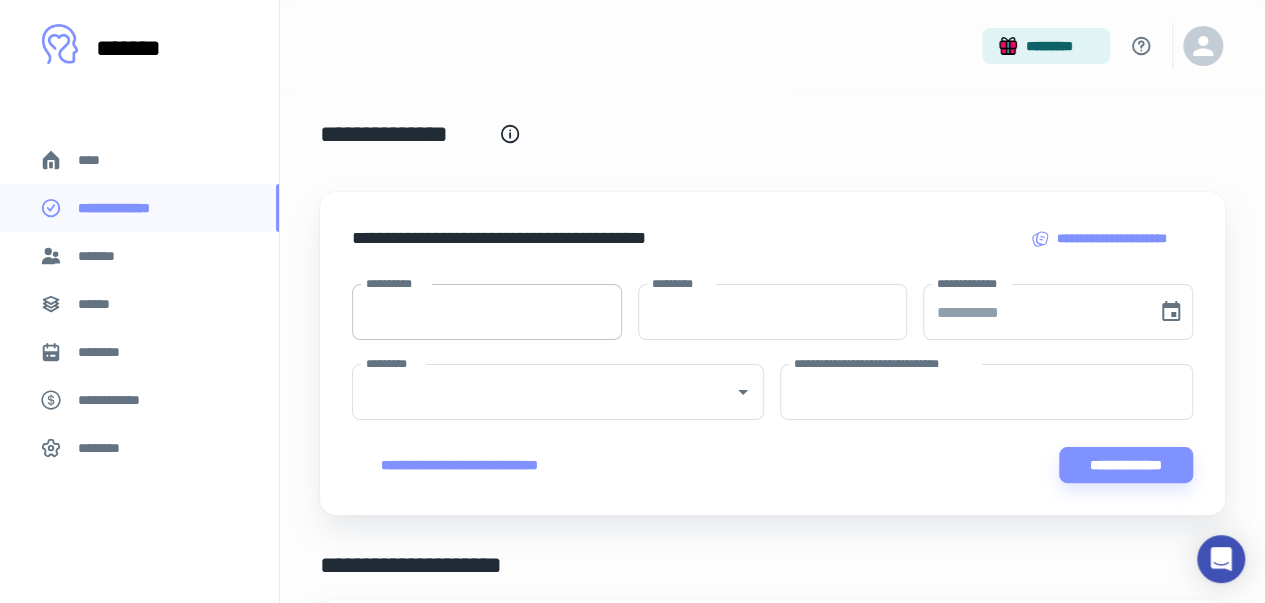 click on "**********" at bounding box center (487, 312) 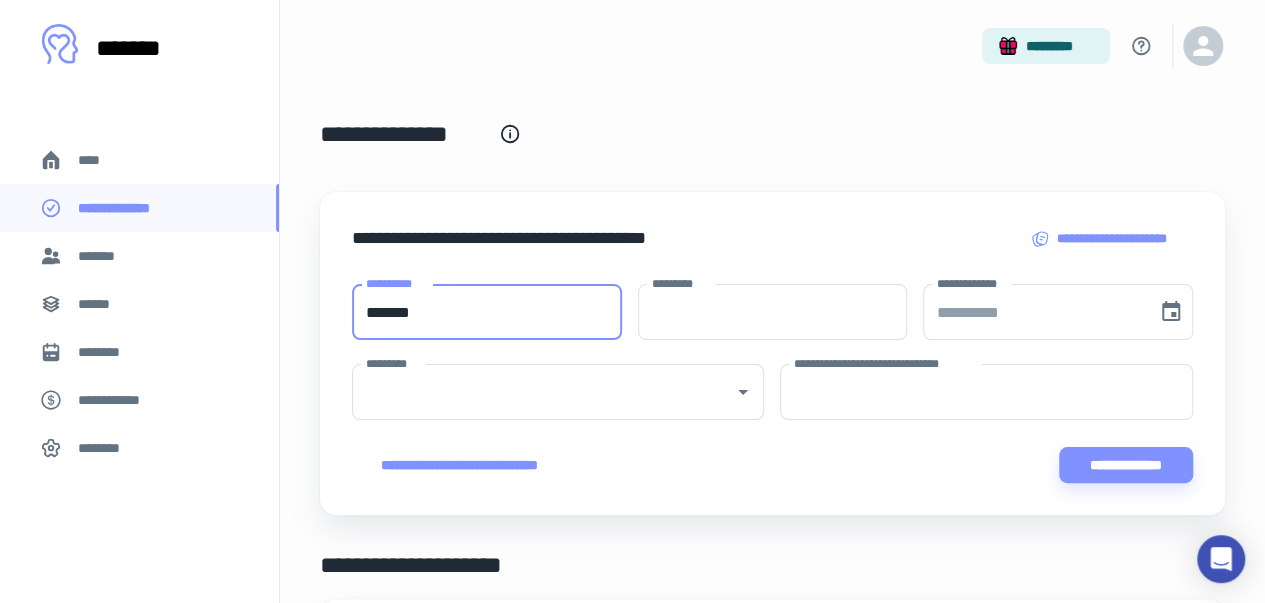 type on "*******" 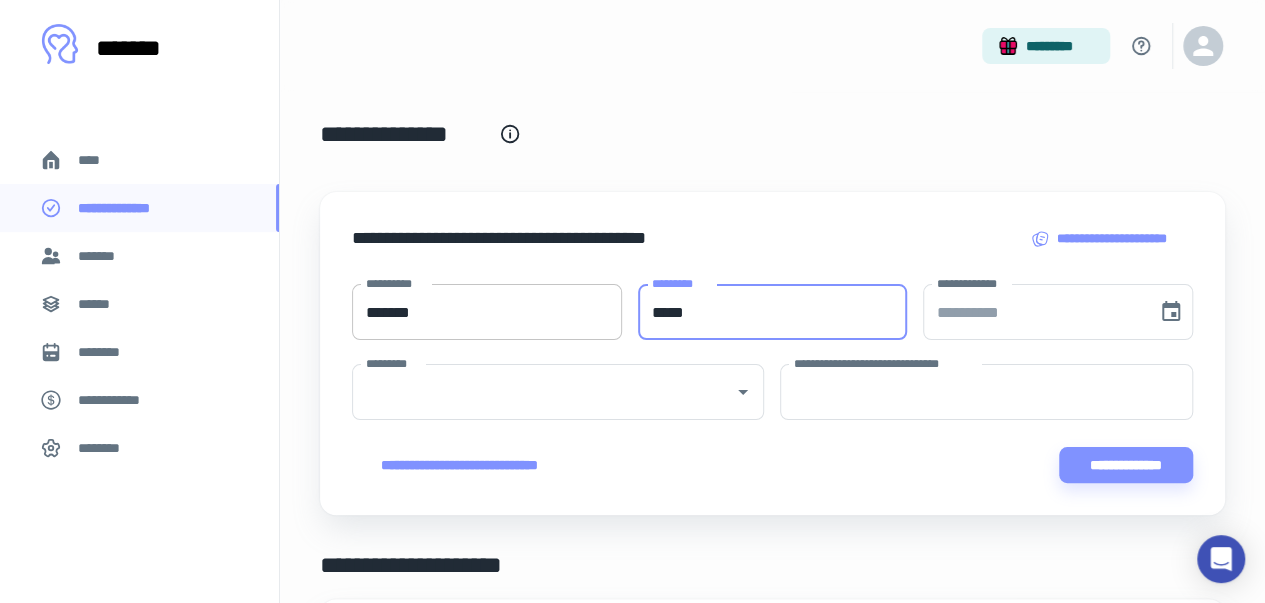 type on "*****" 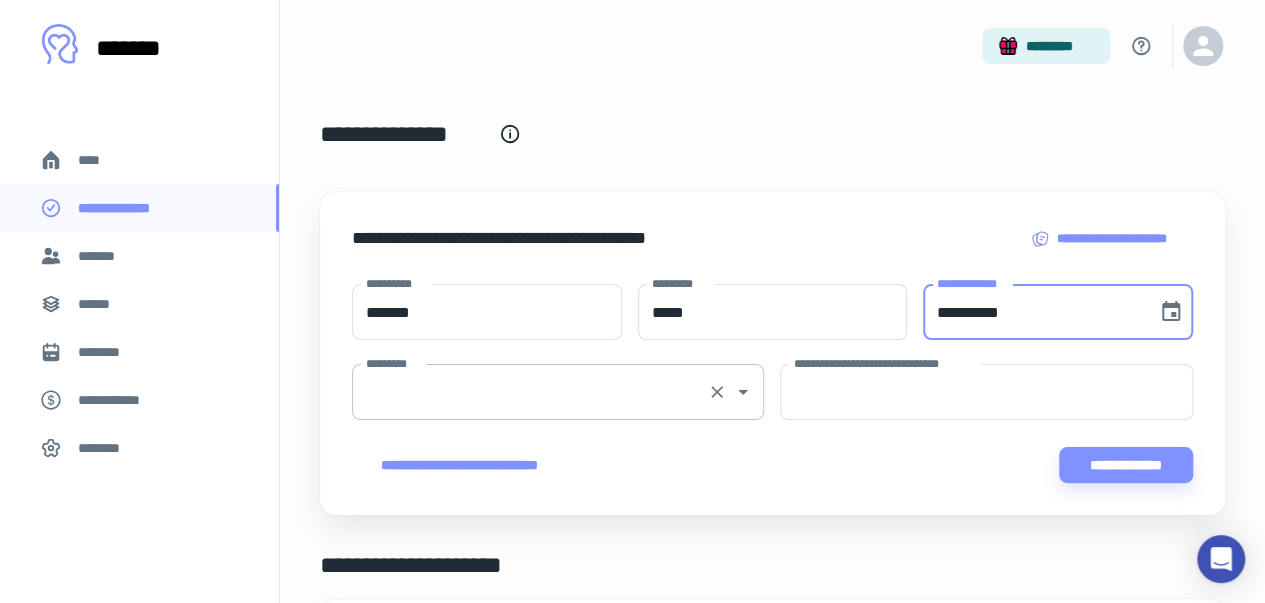 type on "**********" 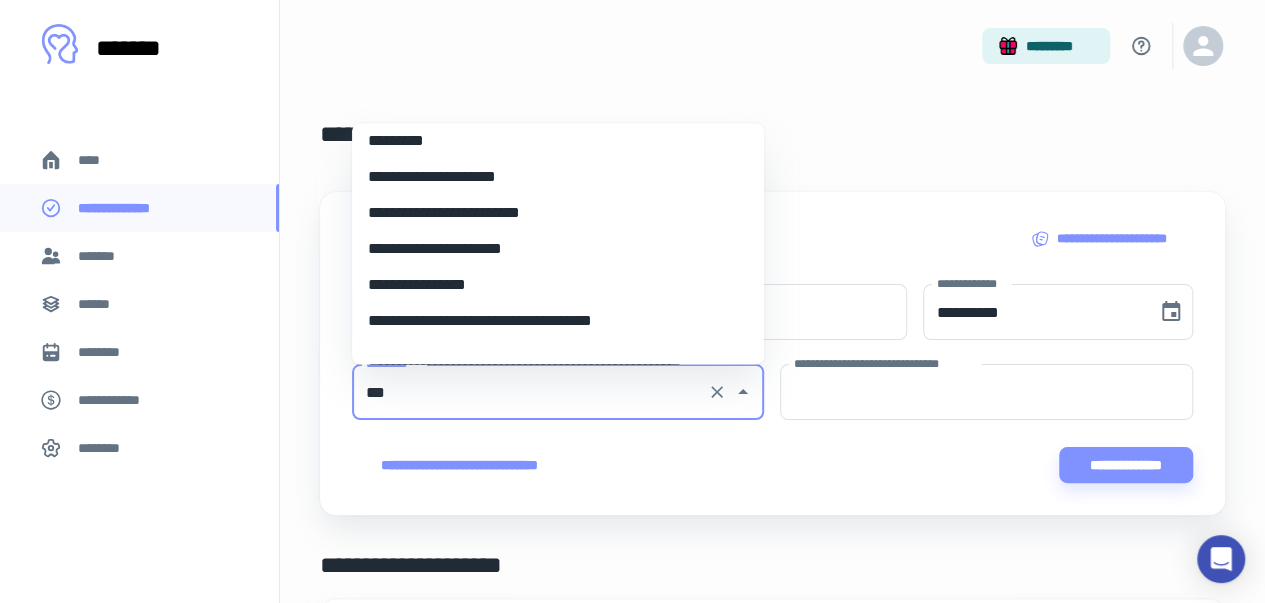 scroll, scrollTop: 0, scrollLeft: 0, axis: both 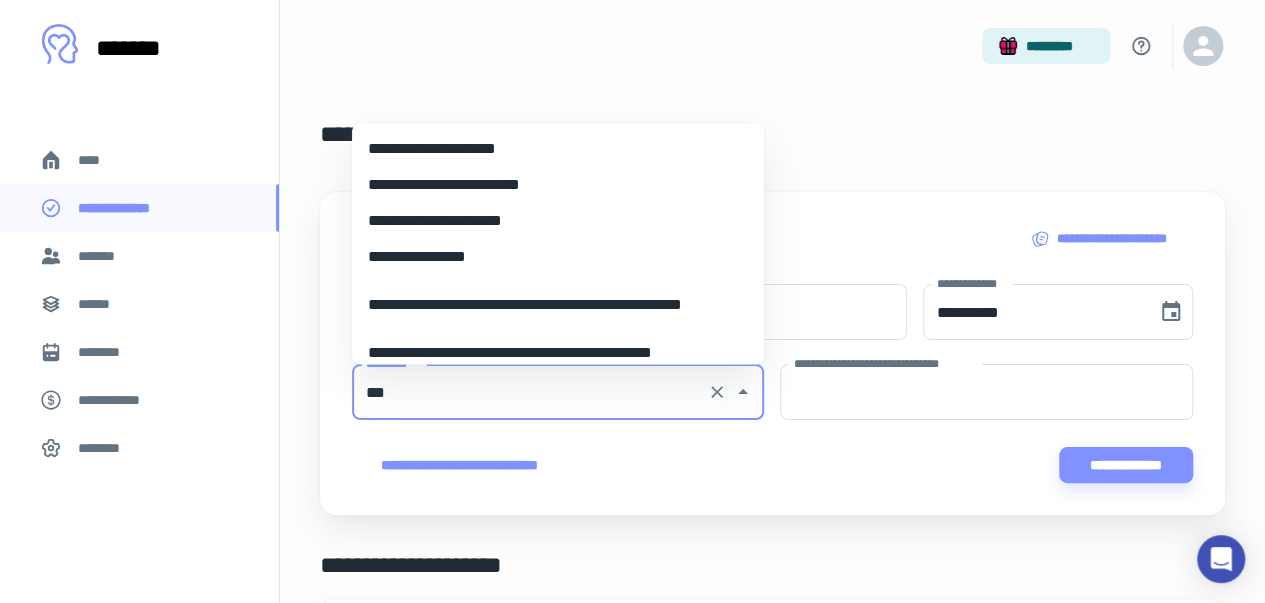 type on "***" 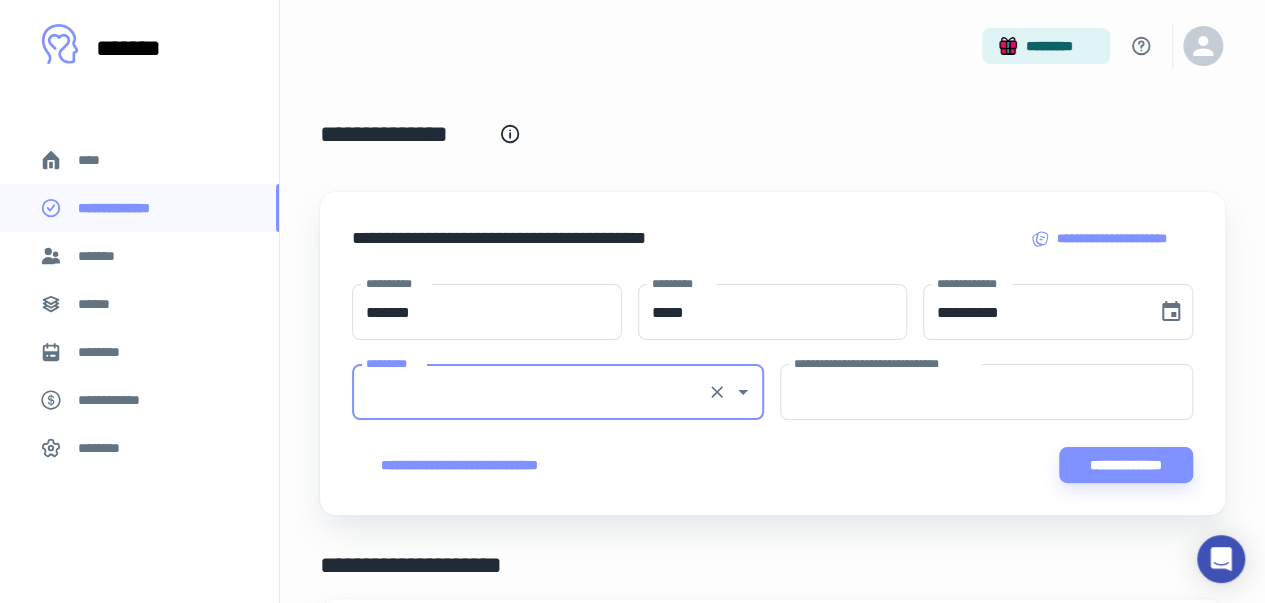 click on "*********" at bounding box center [530, 392] 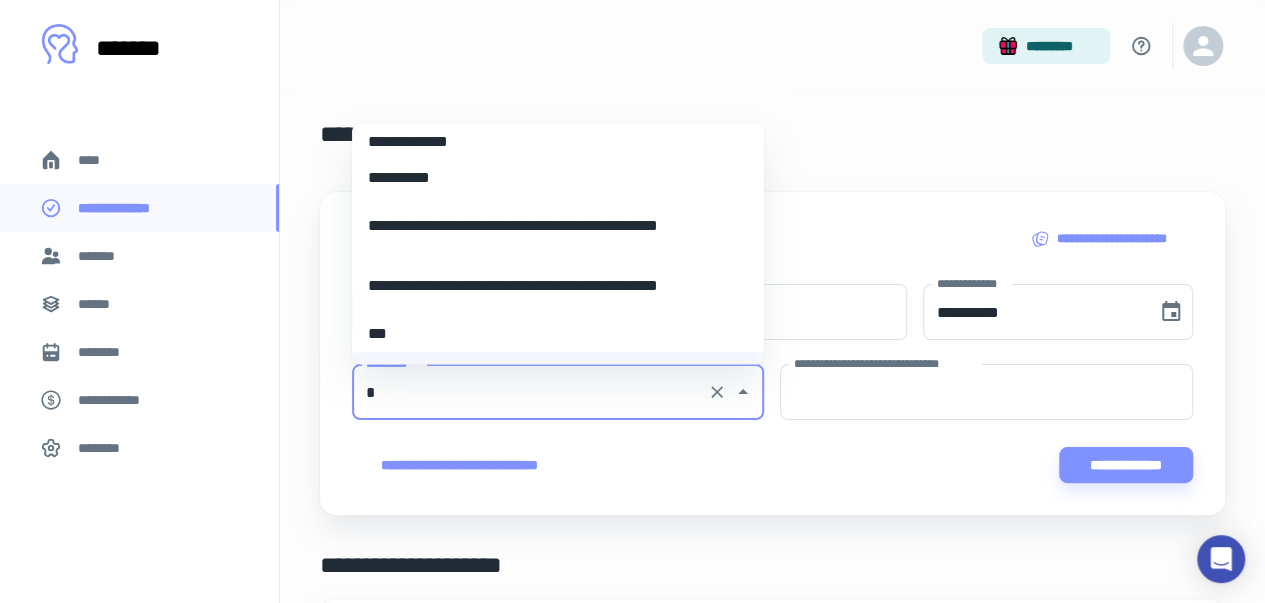 scroll, scrollTop: 8, scrollLeft: 0, axis: vertical 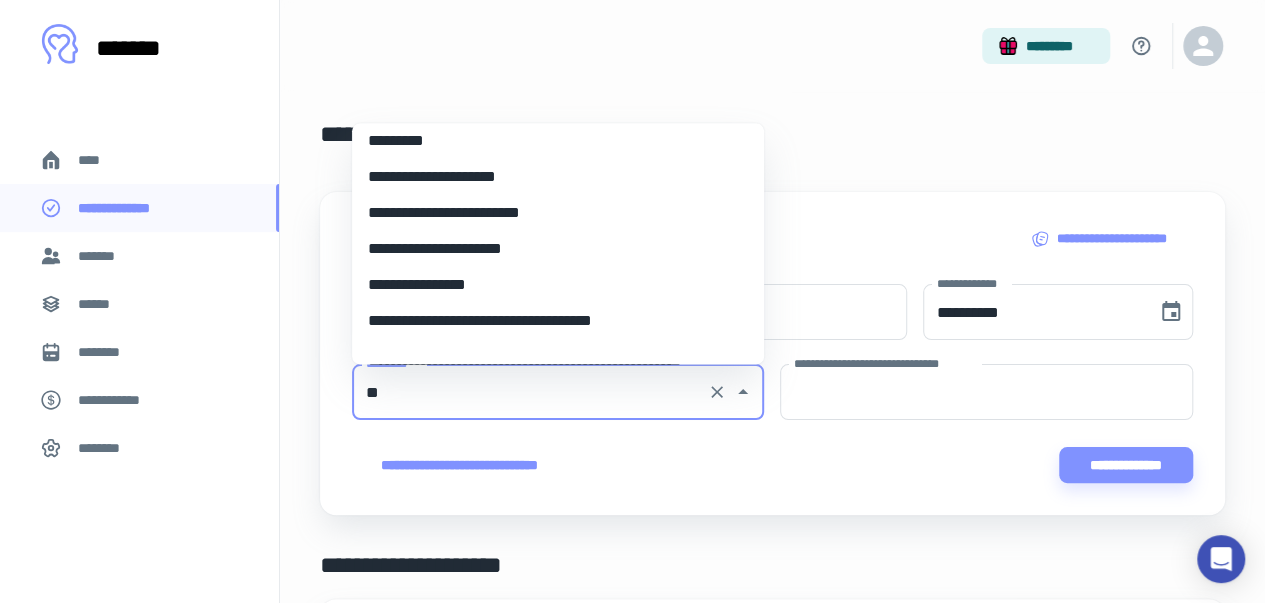 click on "**********" at bounding box center [550, 177] 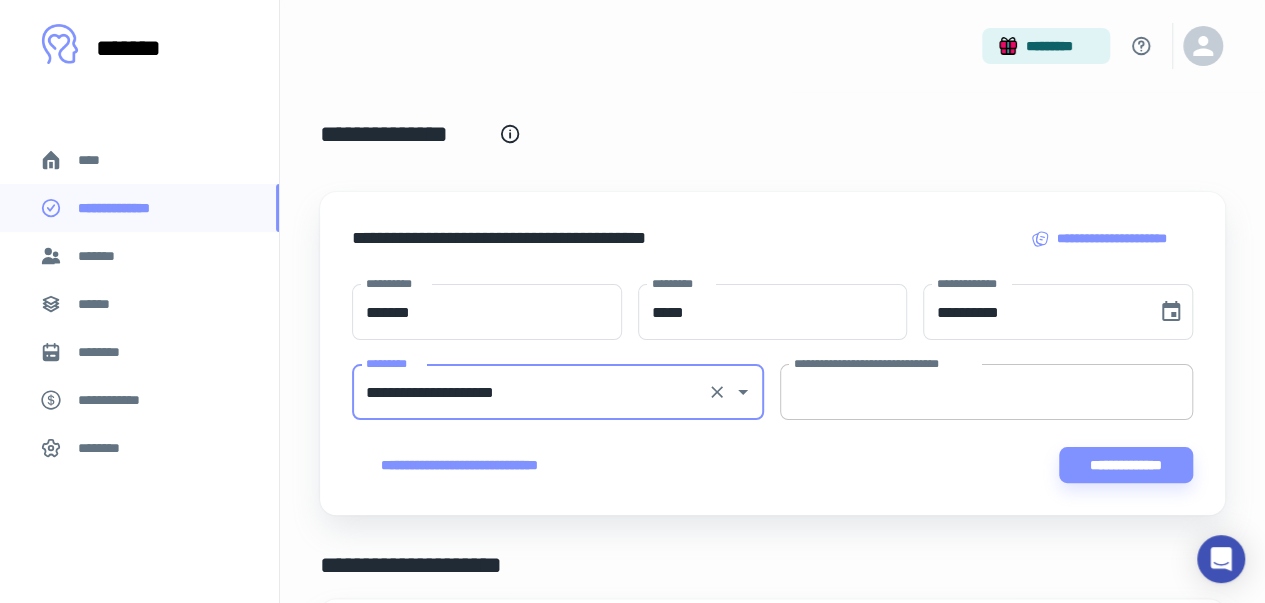 type on "**********" 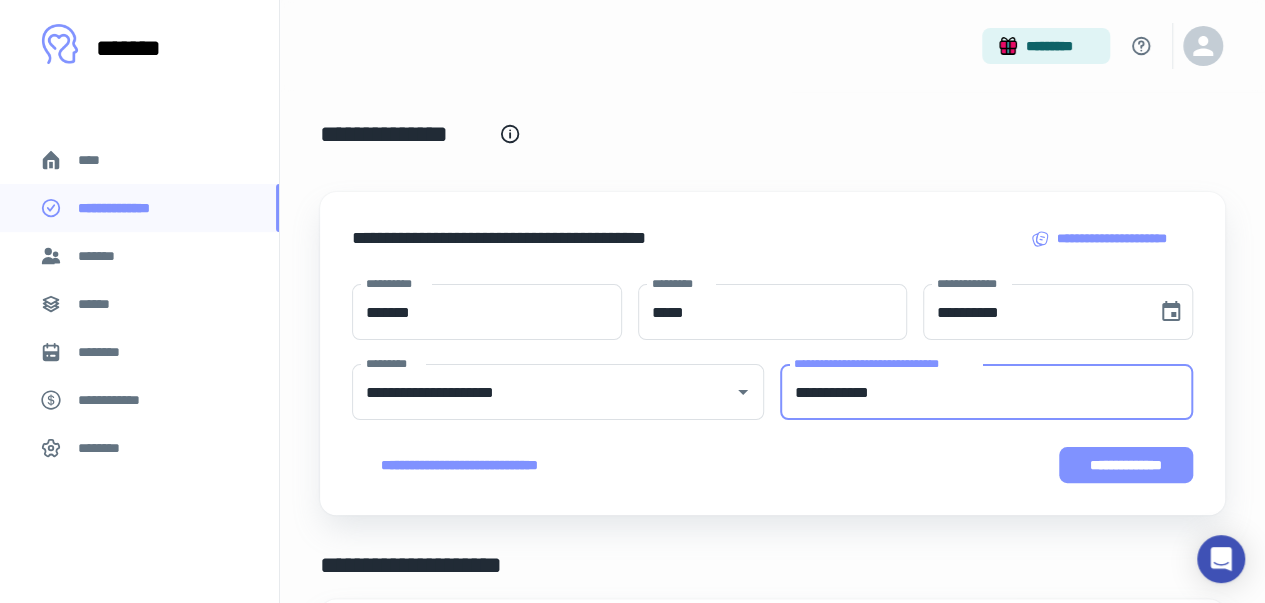 click on "**********" at bounding box center [772, 383] 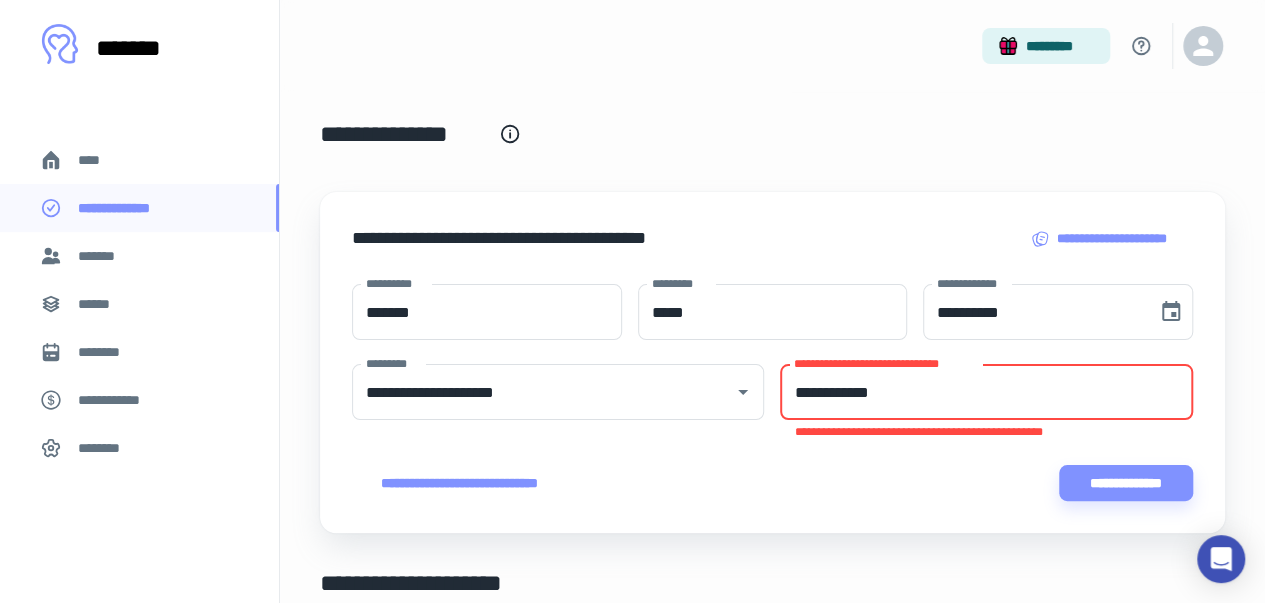 drag, startPoint x: 919, startPoint y: 397, endPoint x: 881, endPoint y: 399, distance: 38.052597 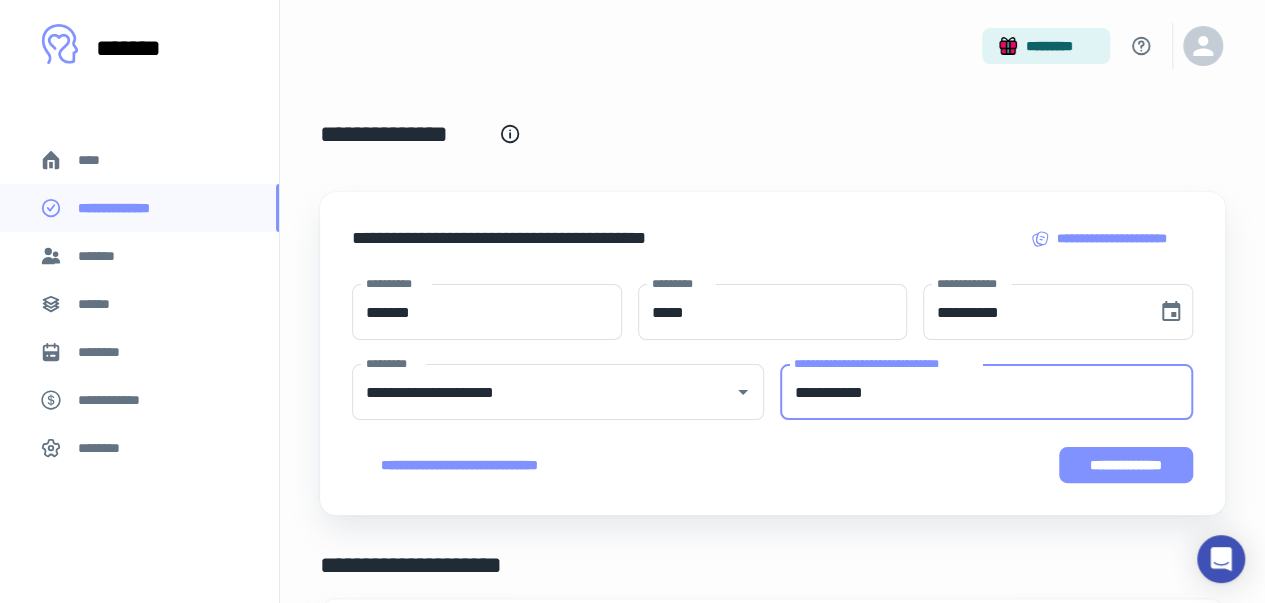 type on "**********" 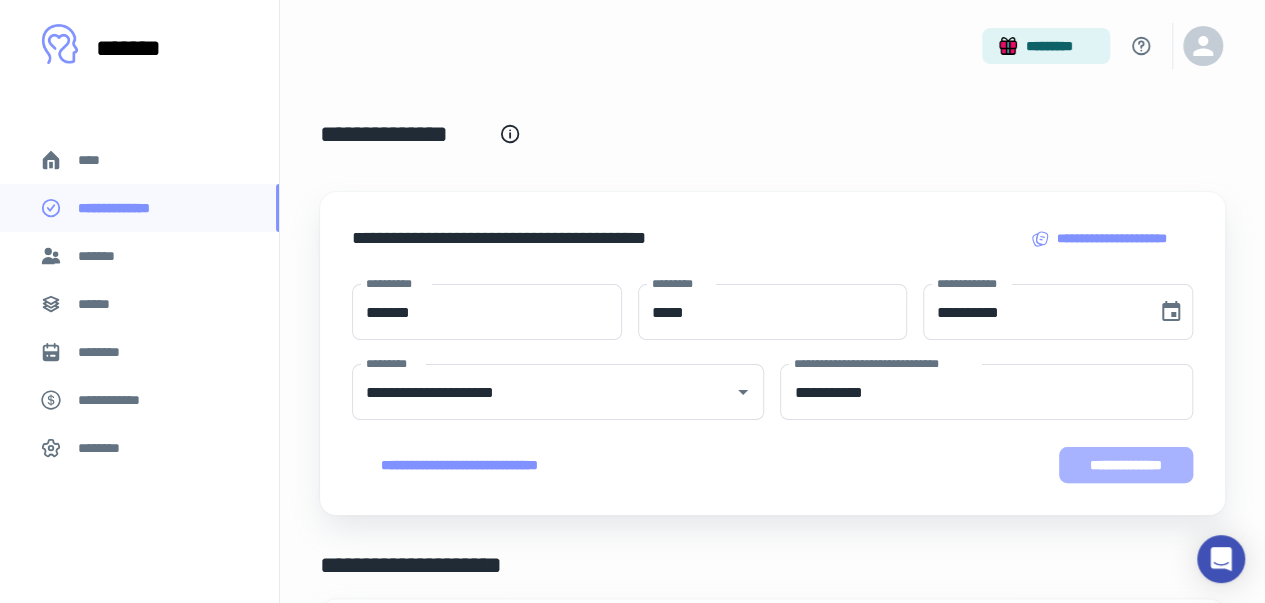 click on "**********" at bounding box center [1126, 465] 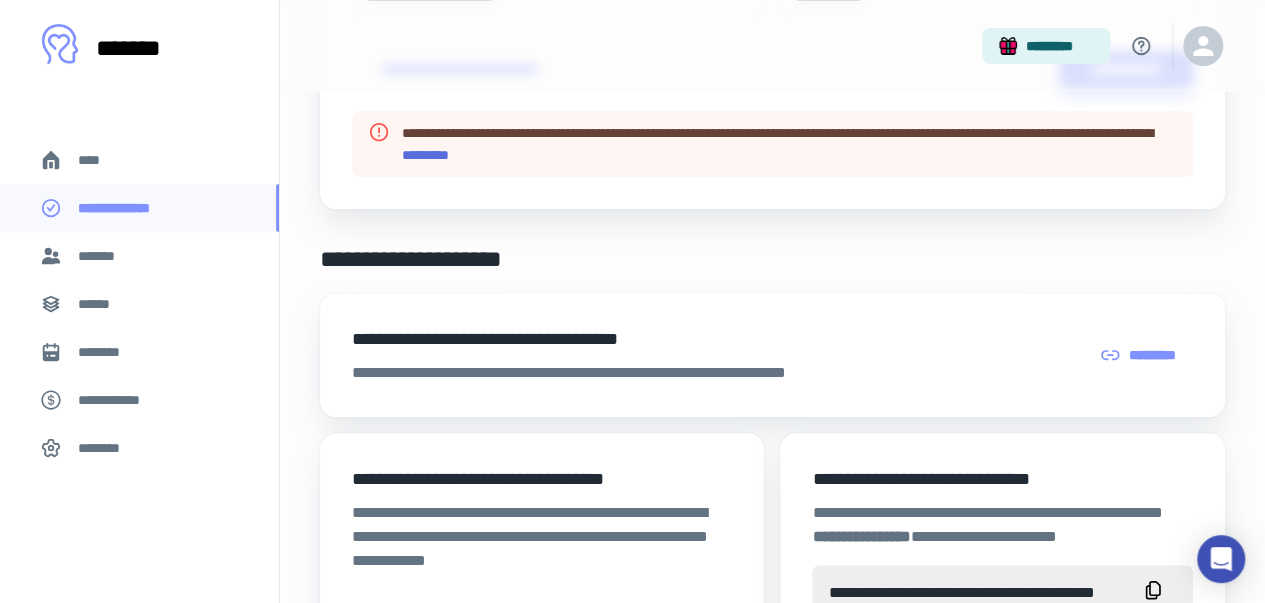scroll, scrollTop: 200, scrollLeft: 0, axis: vertical 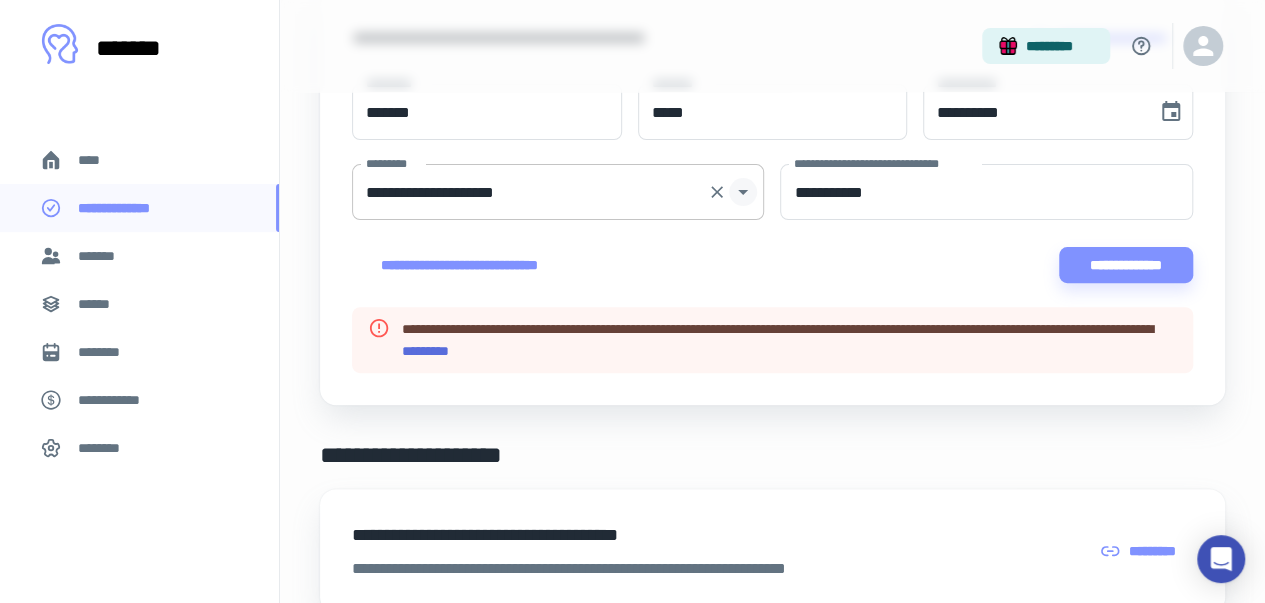 click 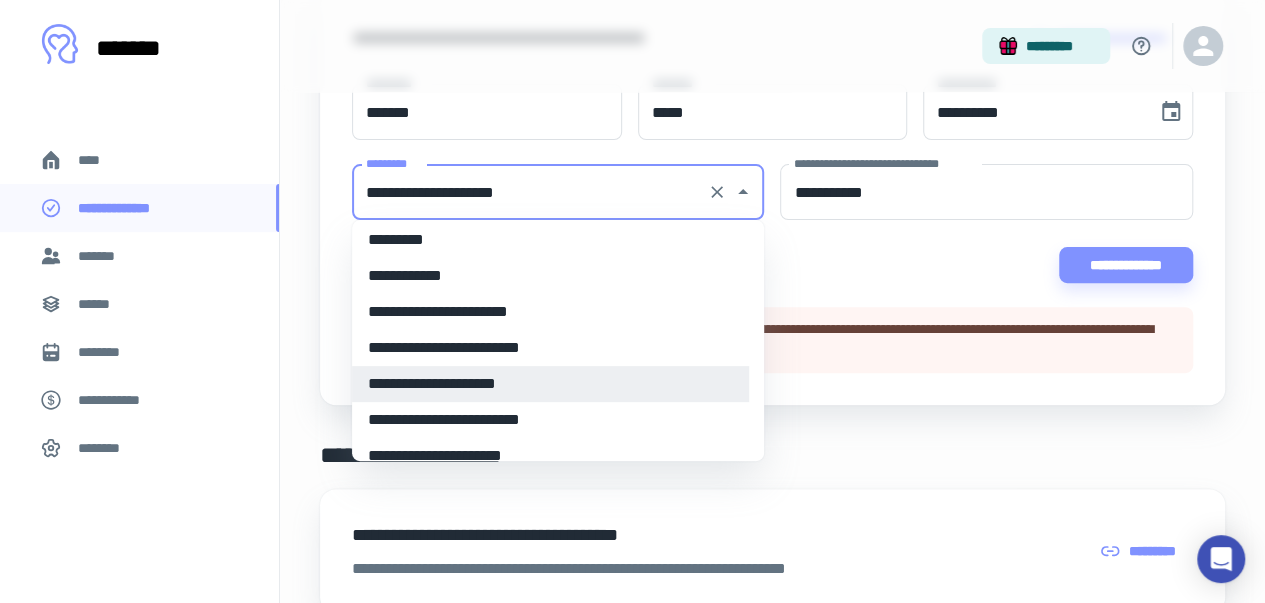 scroll, scrollTop: 407, scrollLeft: 0, axis: vertical 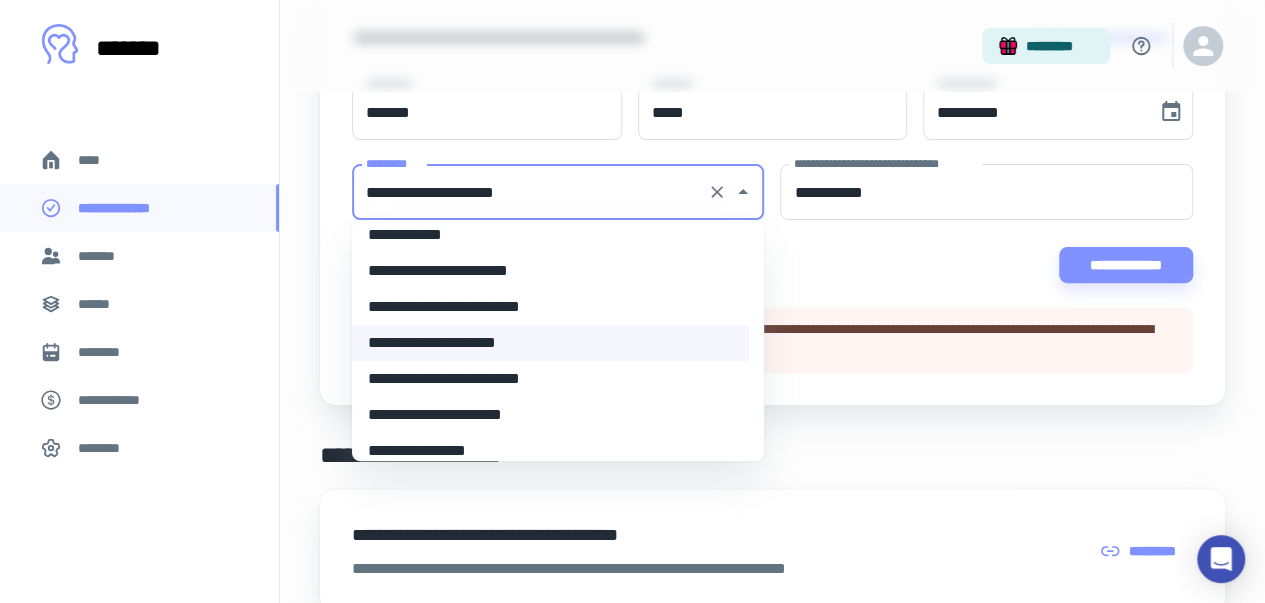 click on "**********" at bounding box center (550, 379) 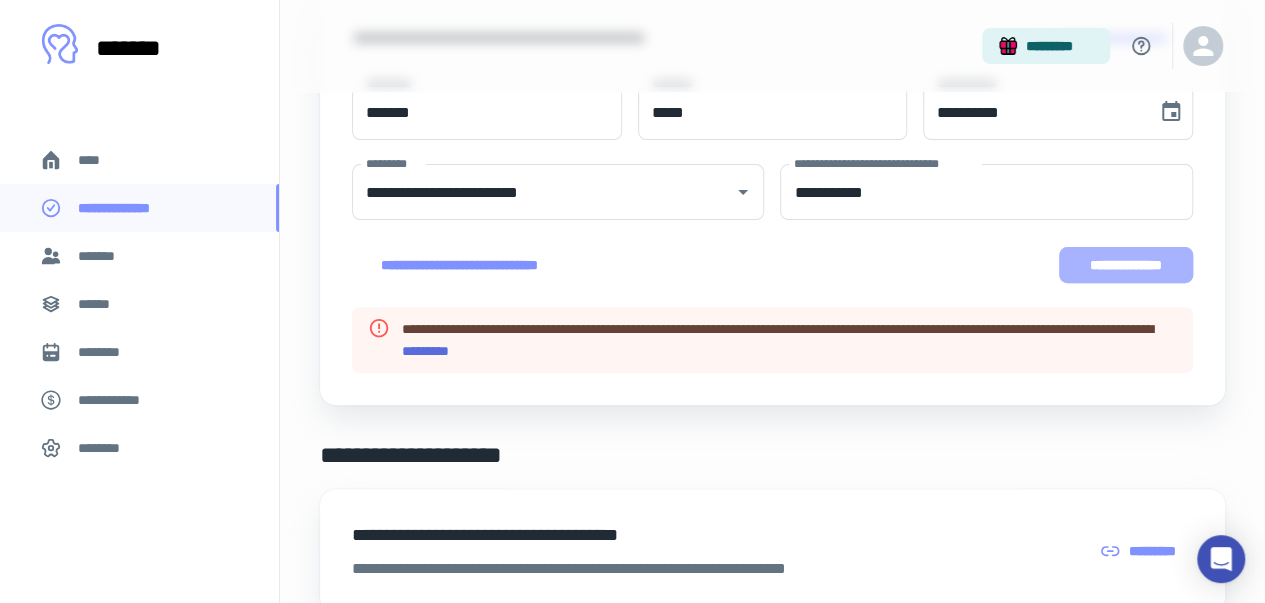 click on "**********" at bounding box center [1126, 265] 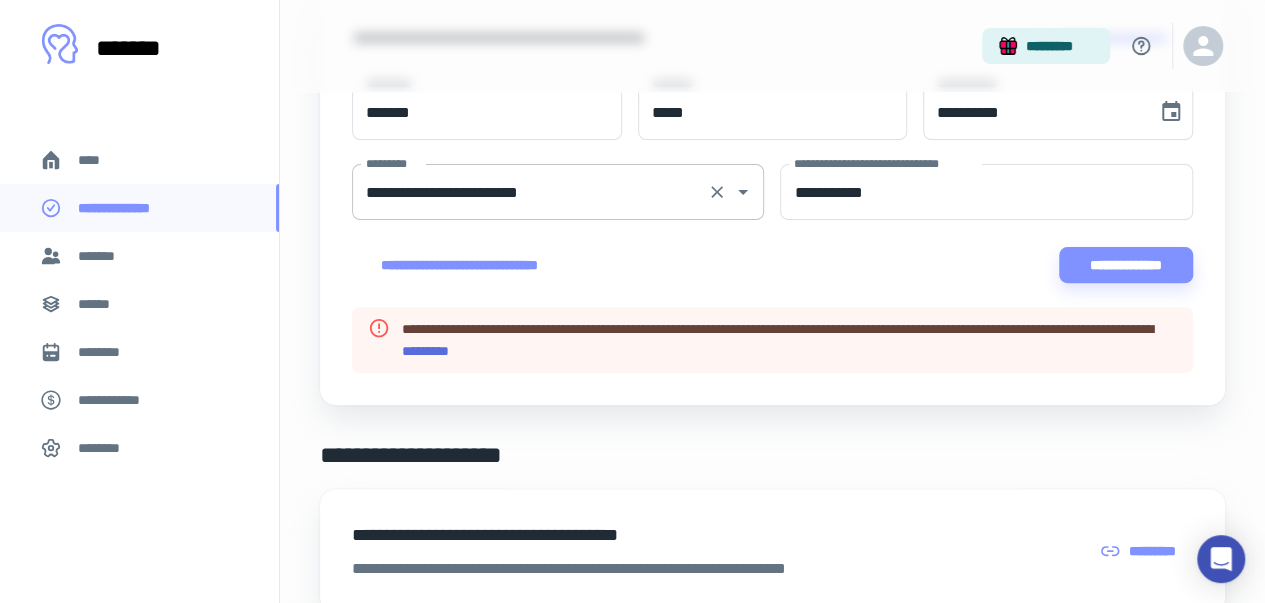 click on "**********" at bounding box center (558, 192) 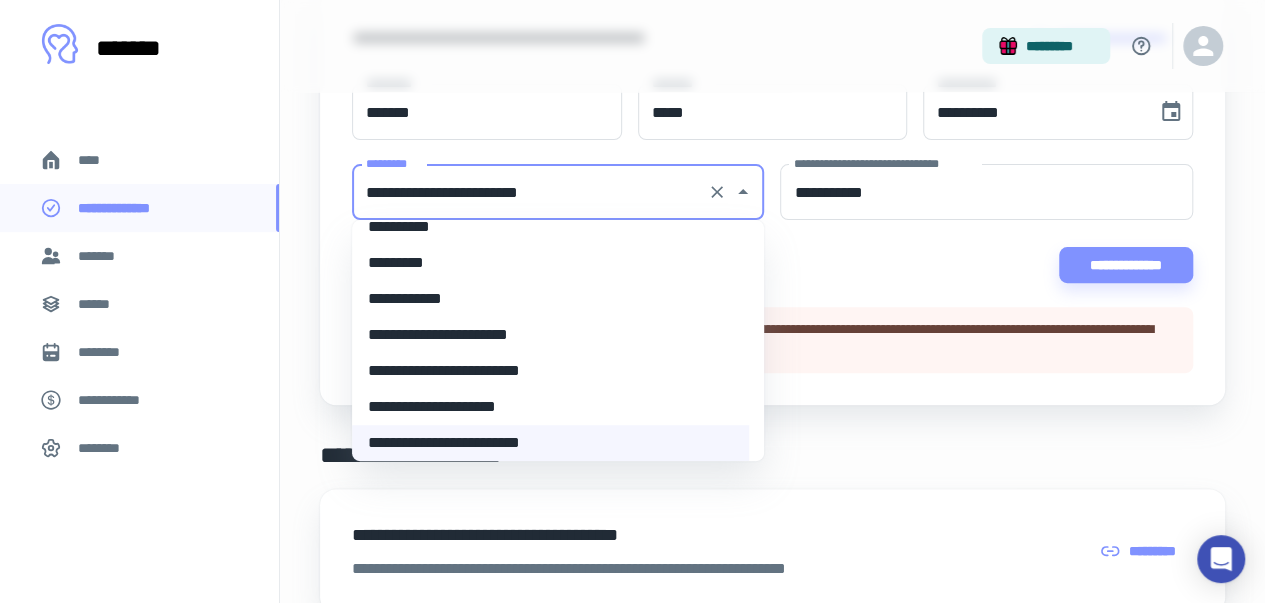 scroll, scrollTop: 443, scrollLeft: 0, axis: vertical 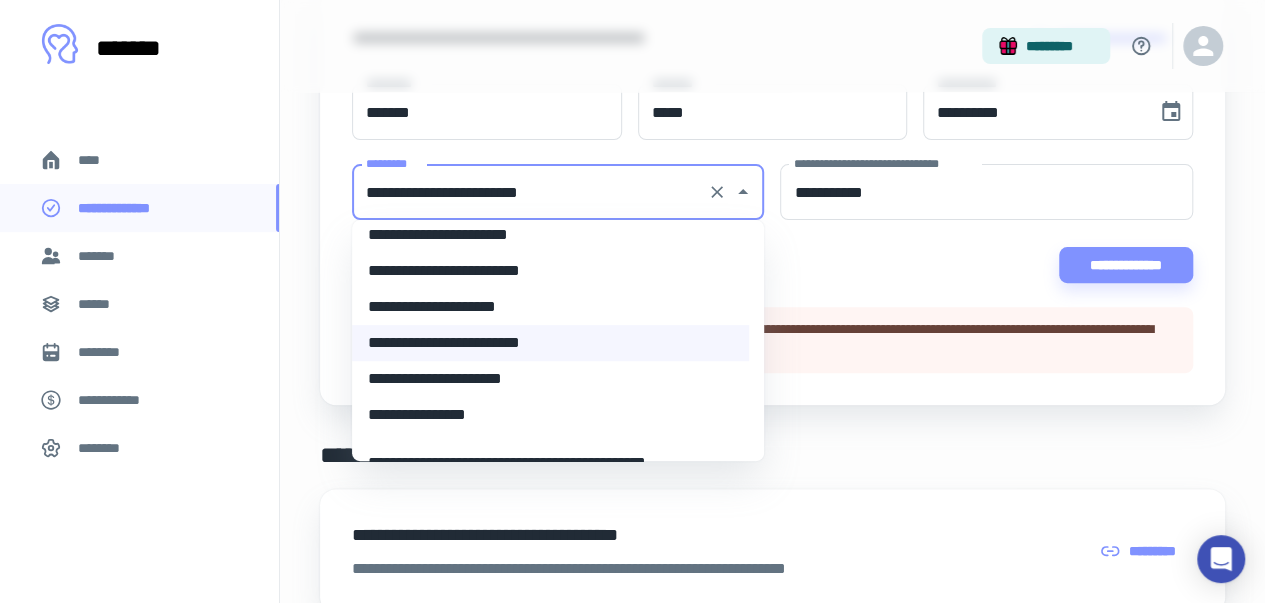 click on "**********" at bounding box center (550, 379) 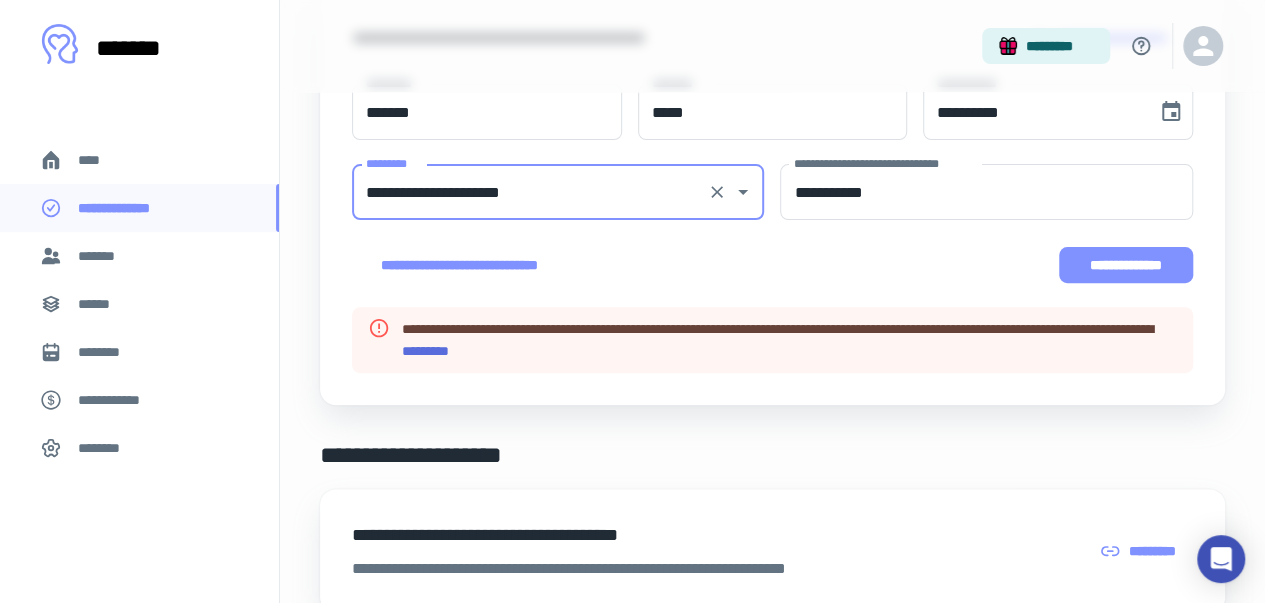 click on "**********" at bounding box center [1126, 265] 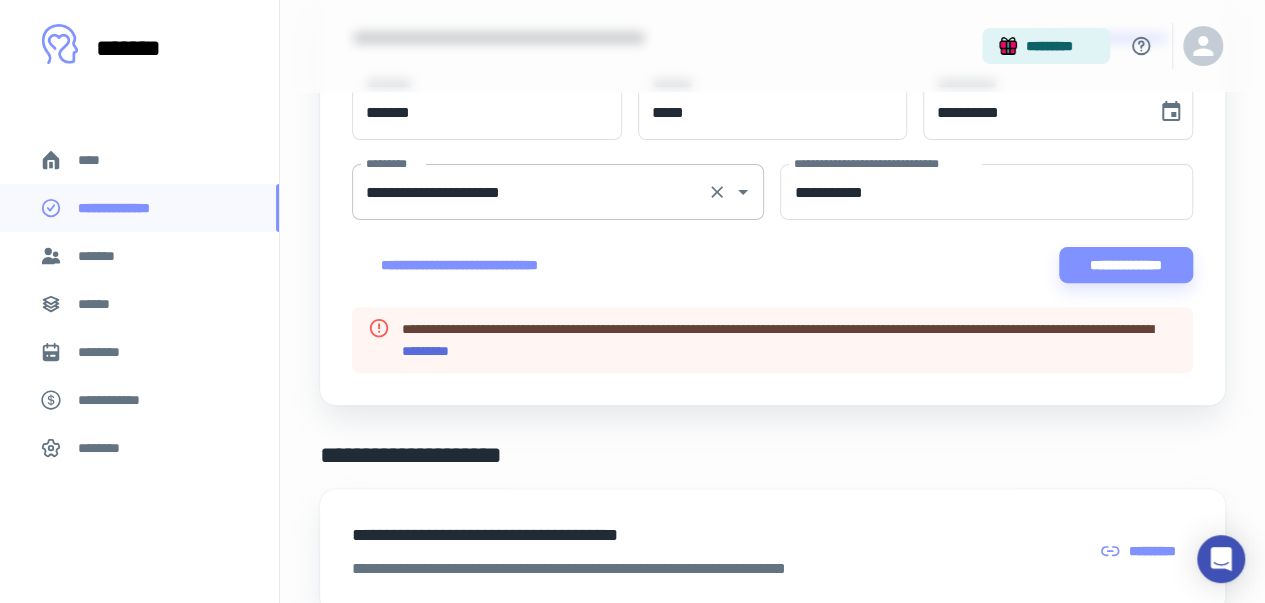 click on "**********" at bounding box center (530, 192) 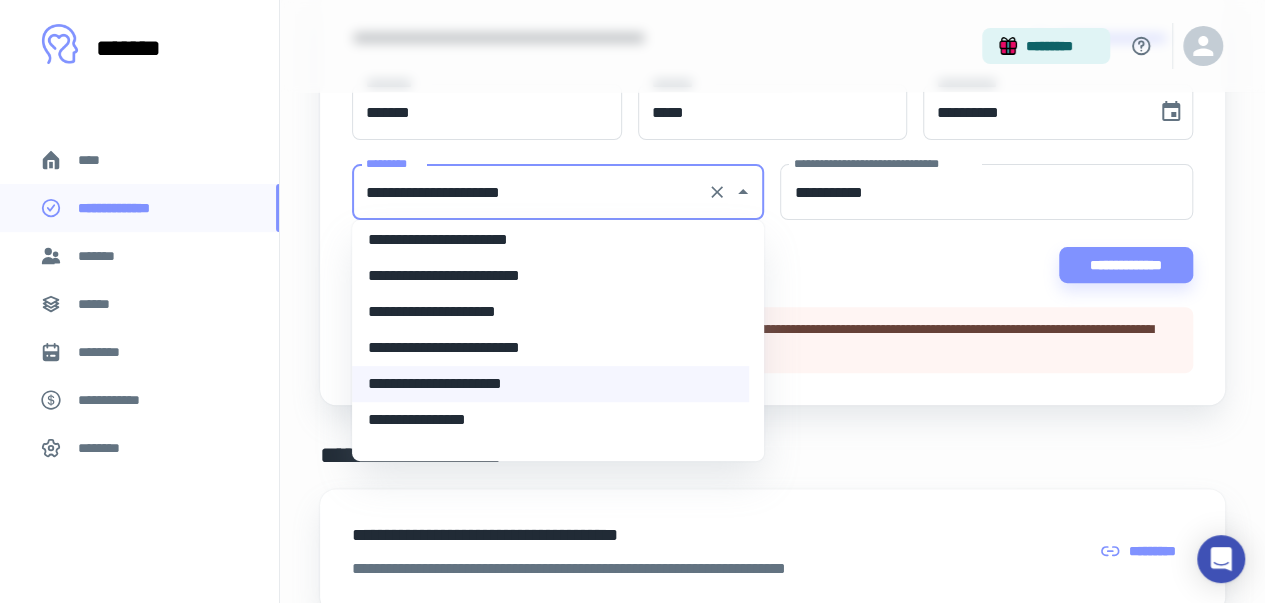scroll, scrollTop: 479, scrollLeft: 0, axis: vertical 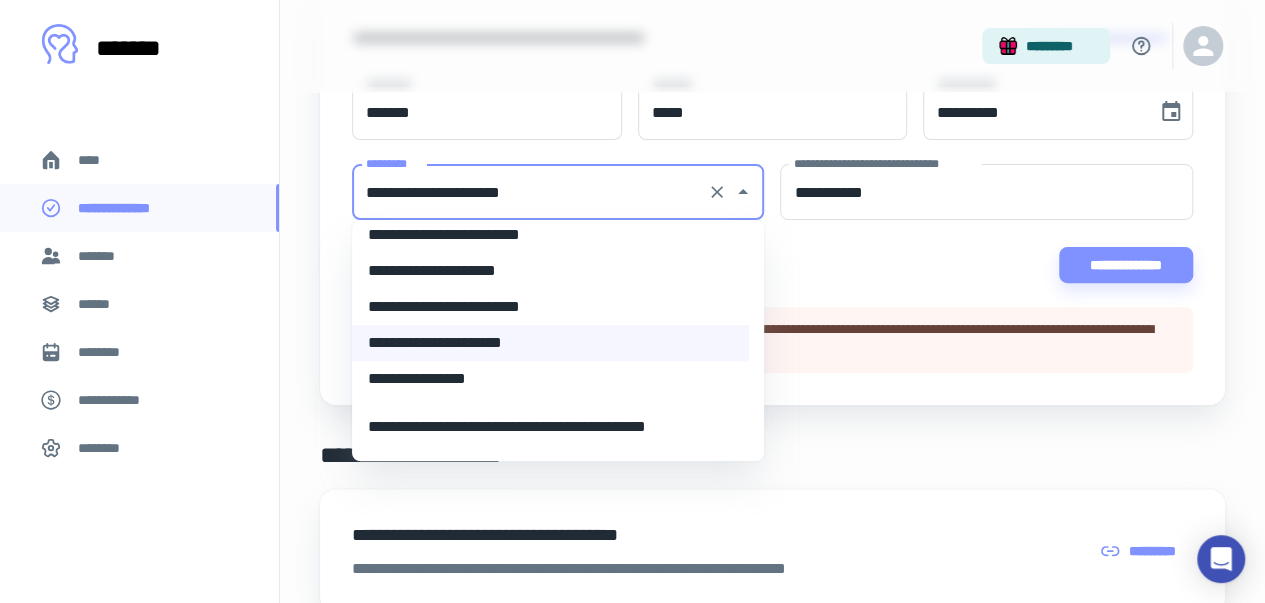 click on "**********" at bounding box center [550, 379] 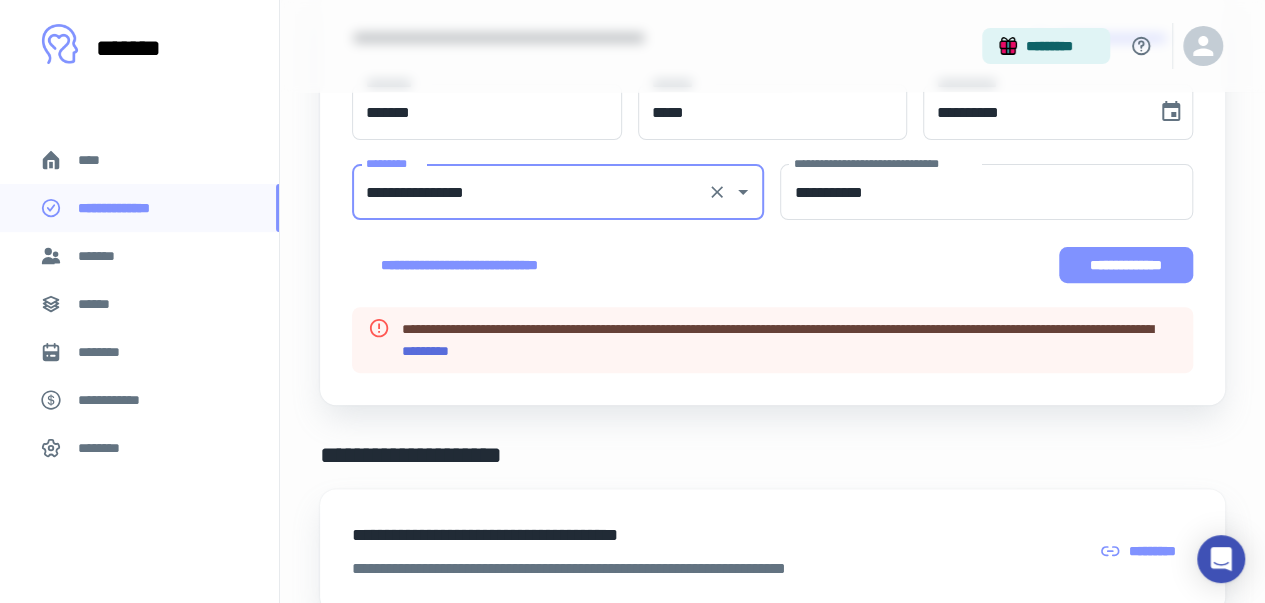 click on "**********" at bounding box center (1126, 265) 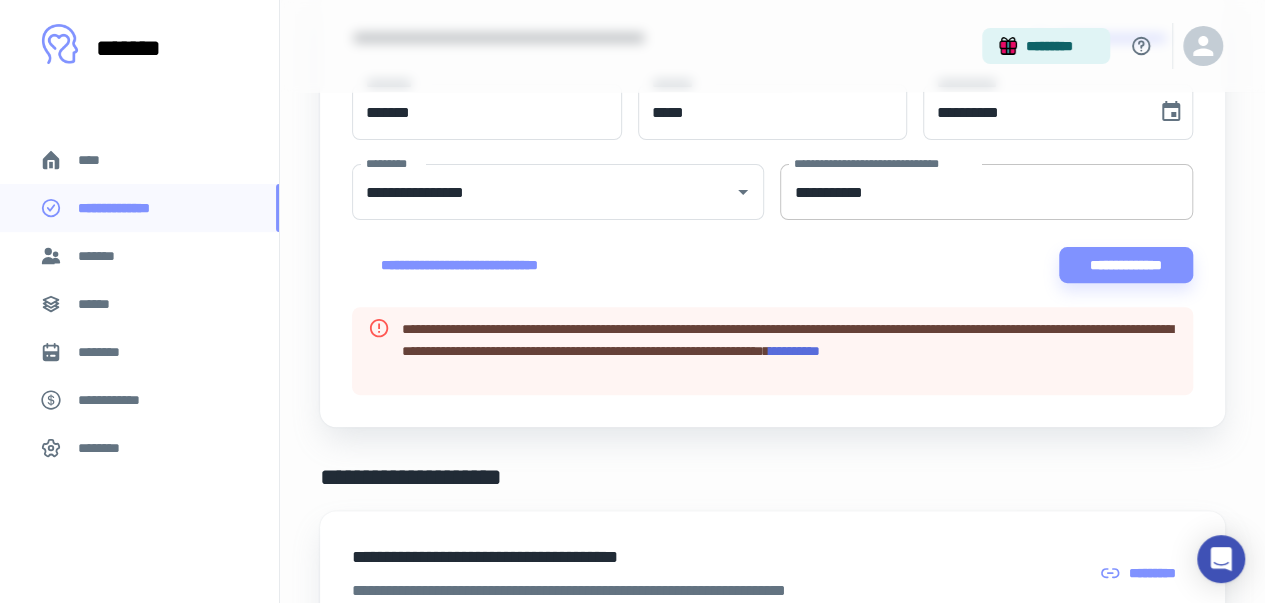 click on "**********" at bounding box center (986, 192) 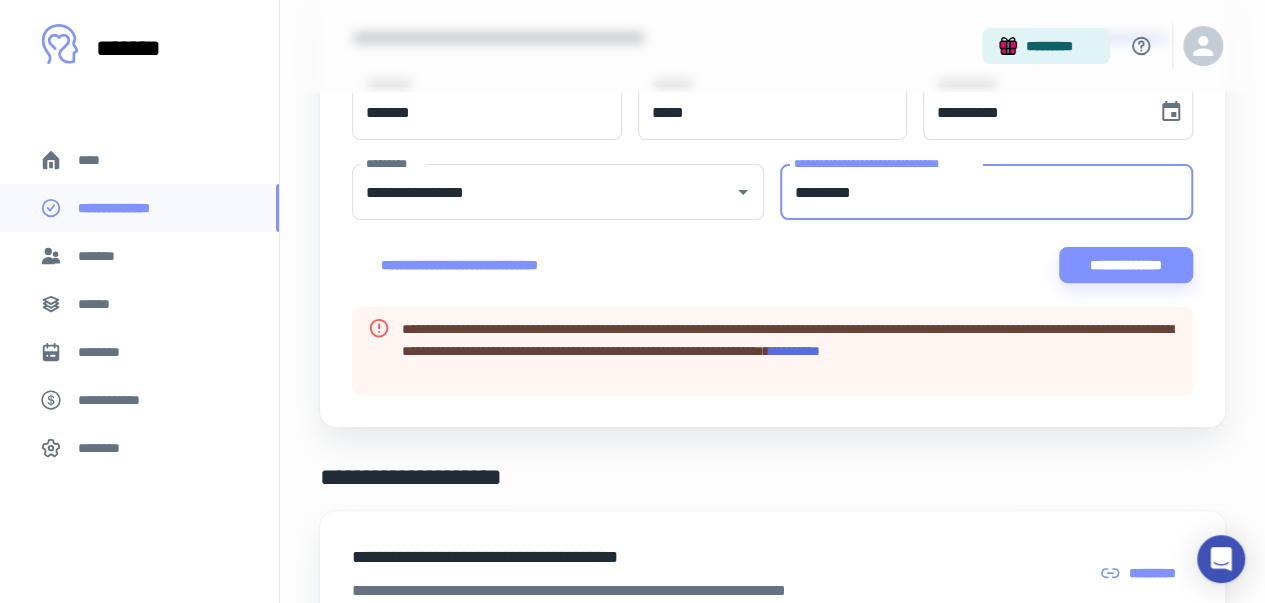 type on "*********" 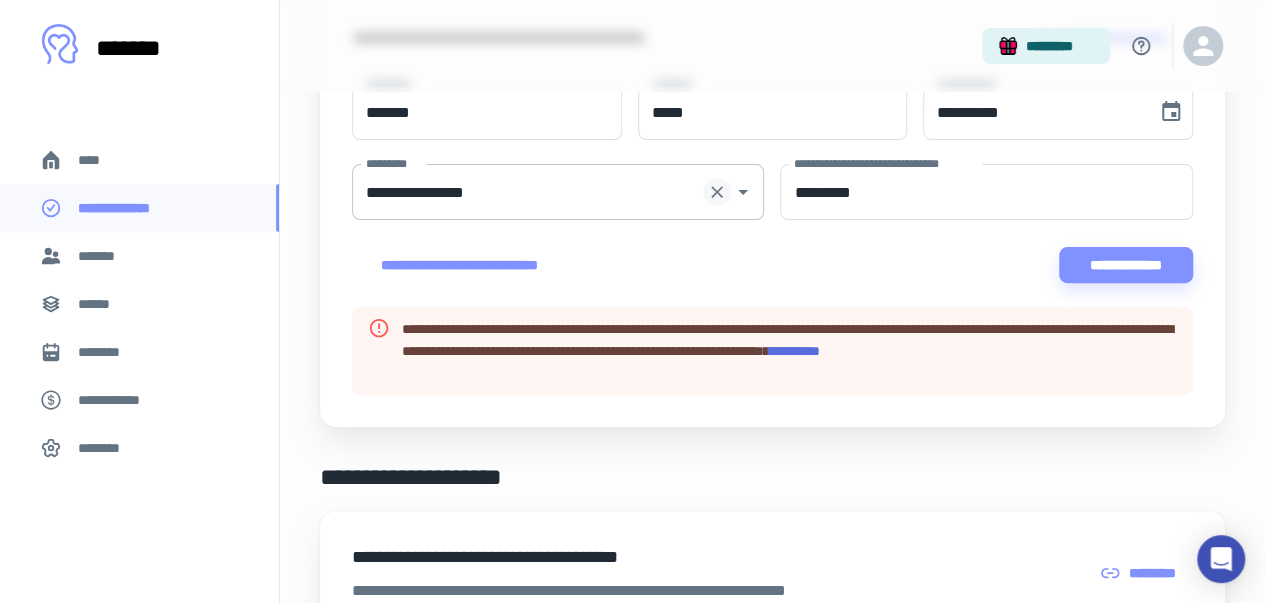click 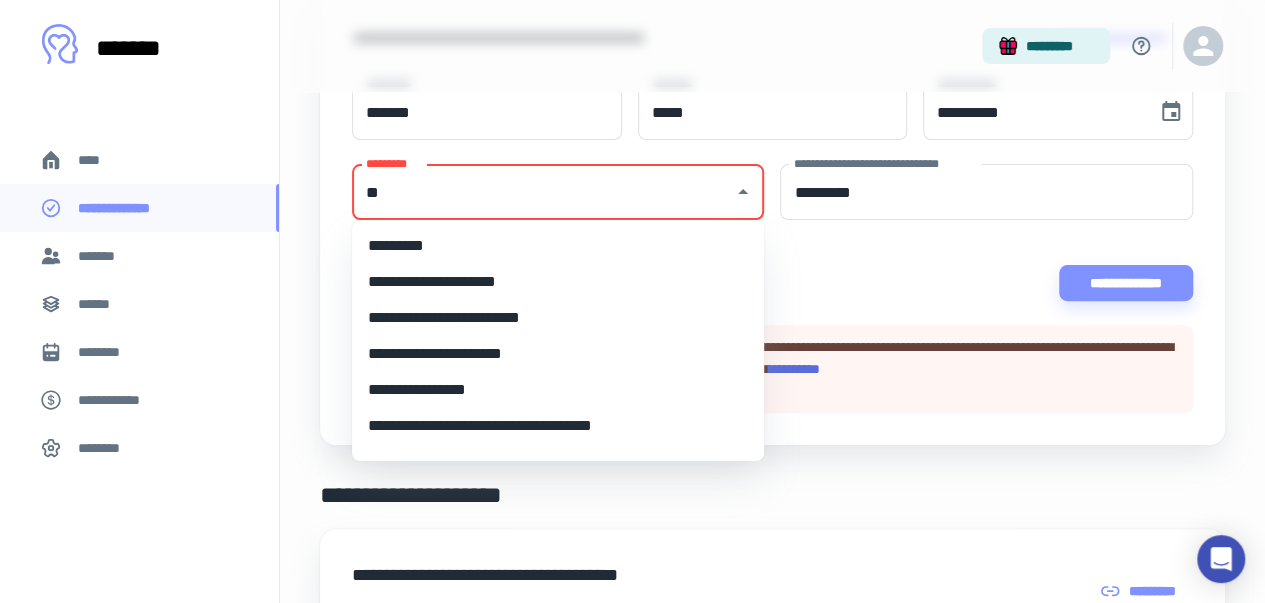 click on "**********" at bounding box center (550, 282) 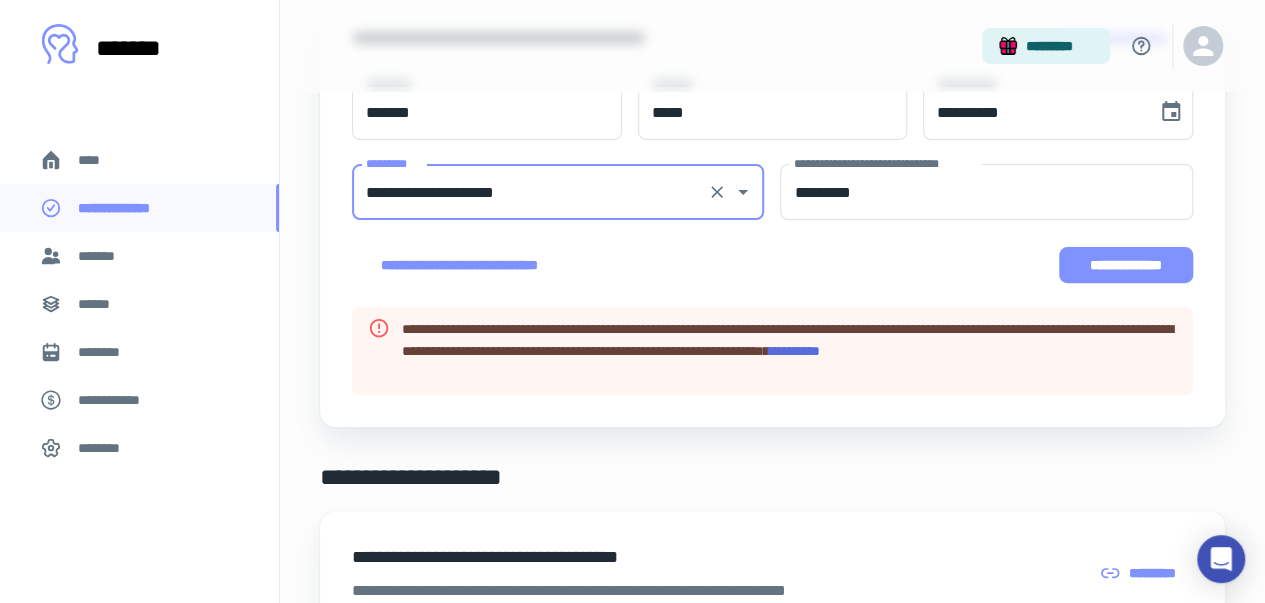 click on "**********" at bounding box center [1126, 265] 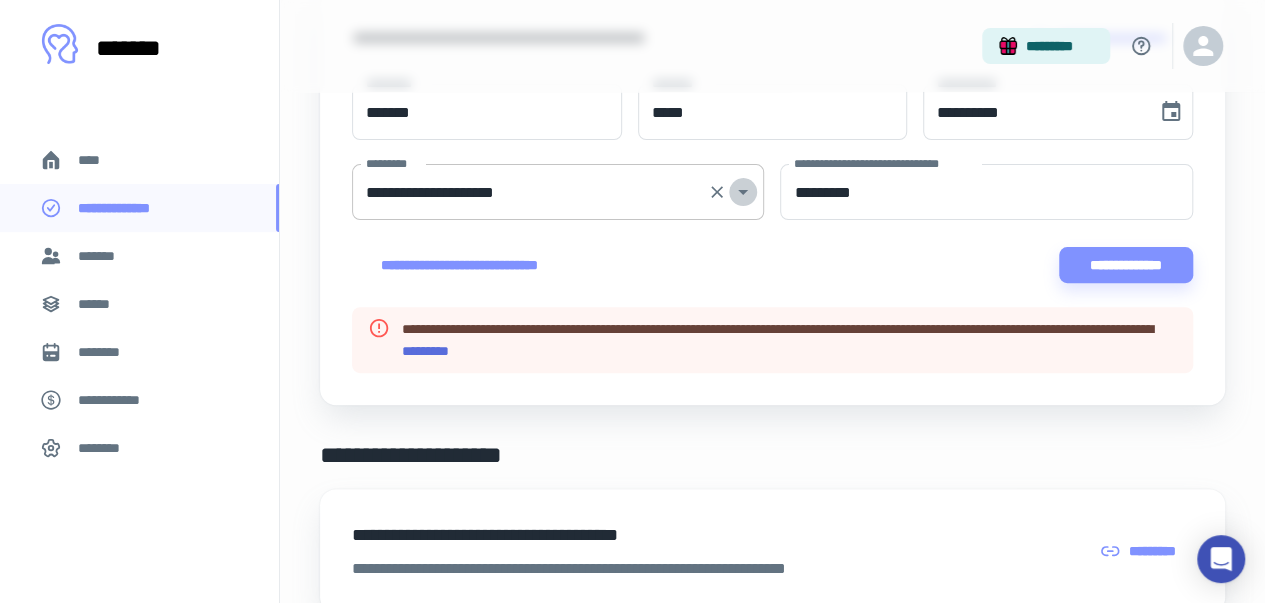 click 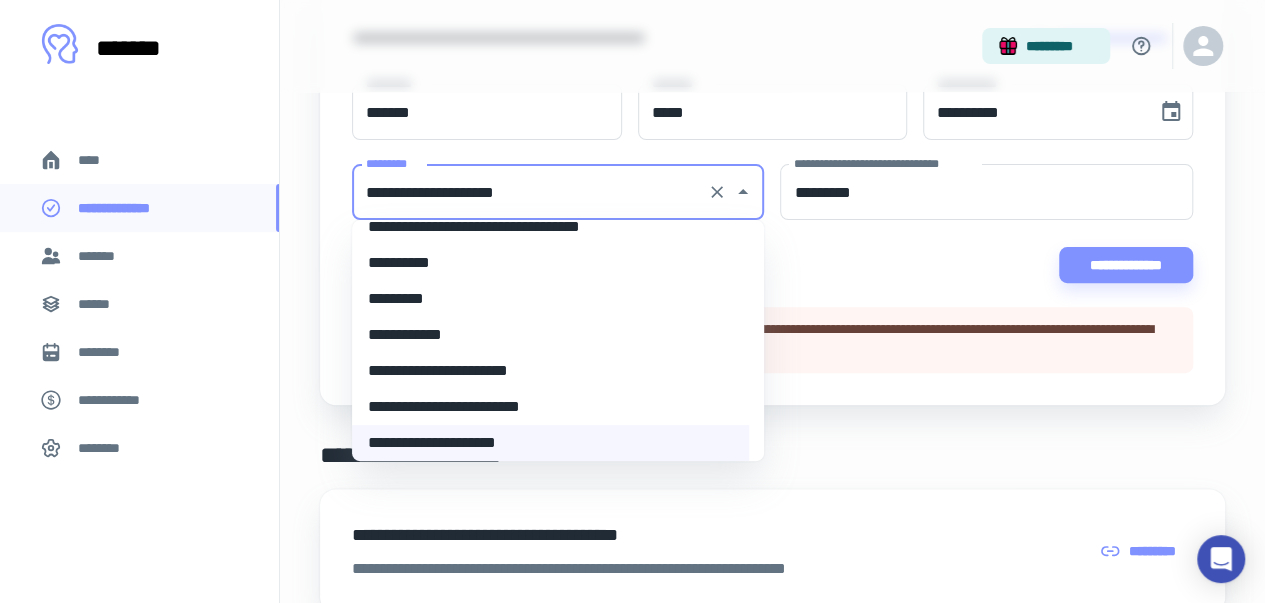 scroll, scrollTop: 407, scrollLeft: 0, axis: vertical 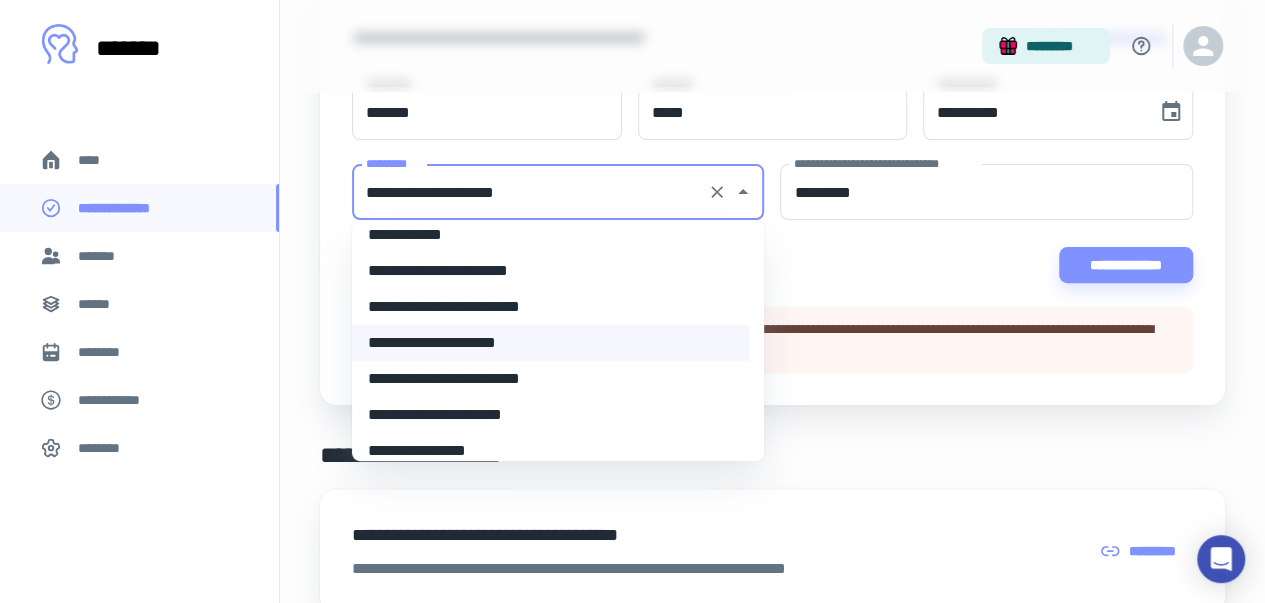click on "**********" at bounding box center [550, 379] 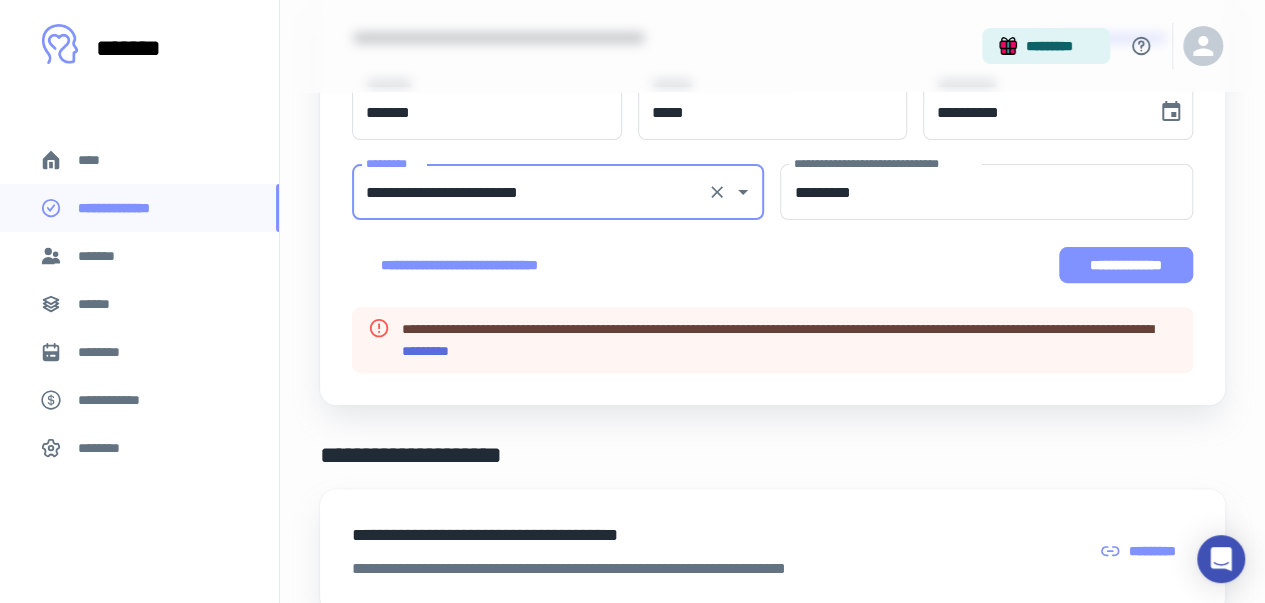 click on "**********" at bounding box center (1126, 265) 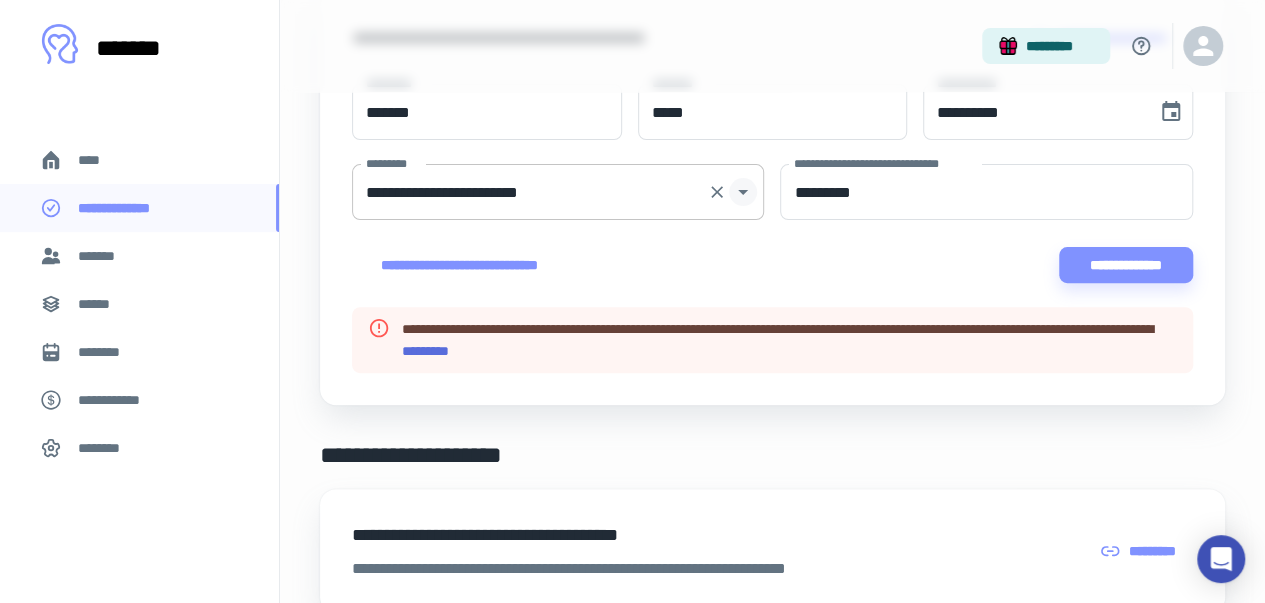click 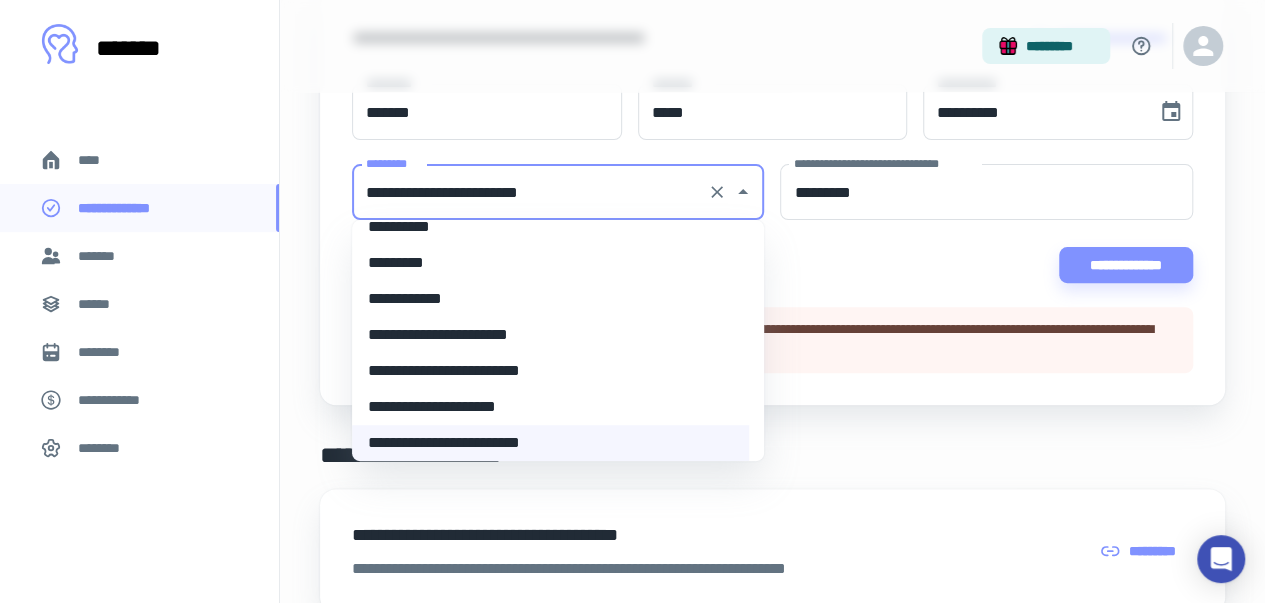 scroll, scrollTop: 443, scrollLeft: 0, axis: vertical 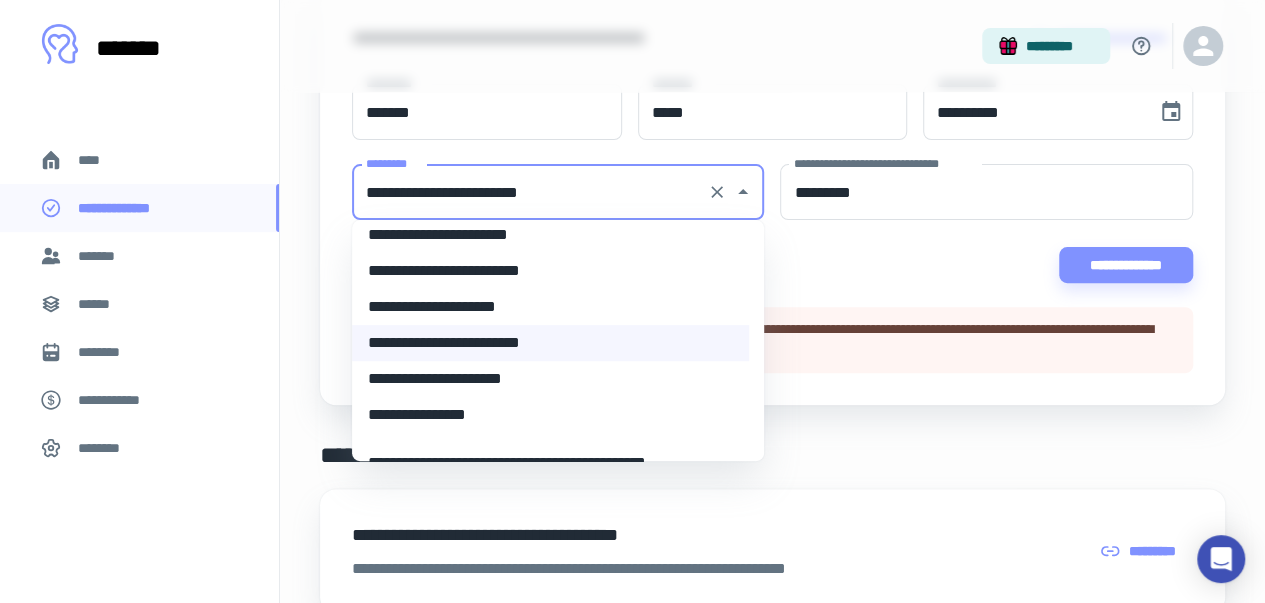 click on "**********" at bounding box center [550, 379] 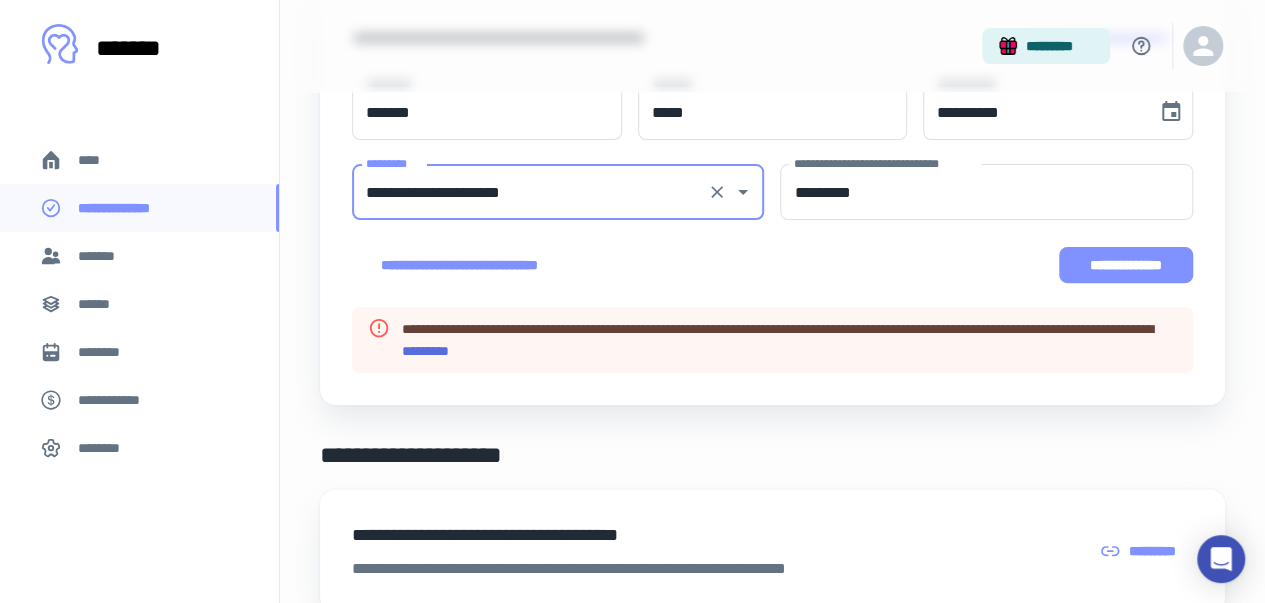 click on "**********" at bounding box center (1126, 265) 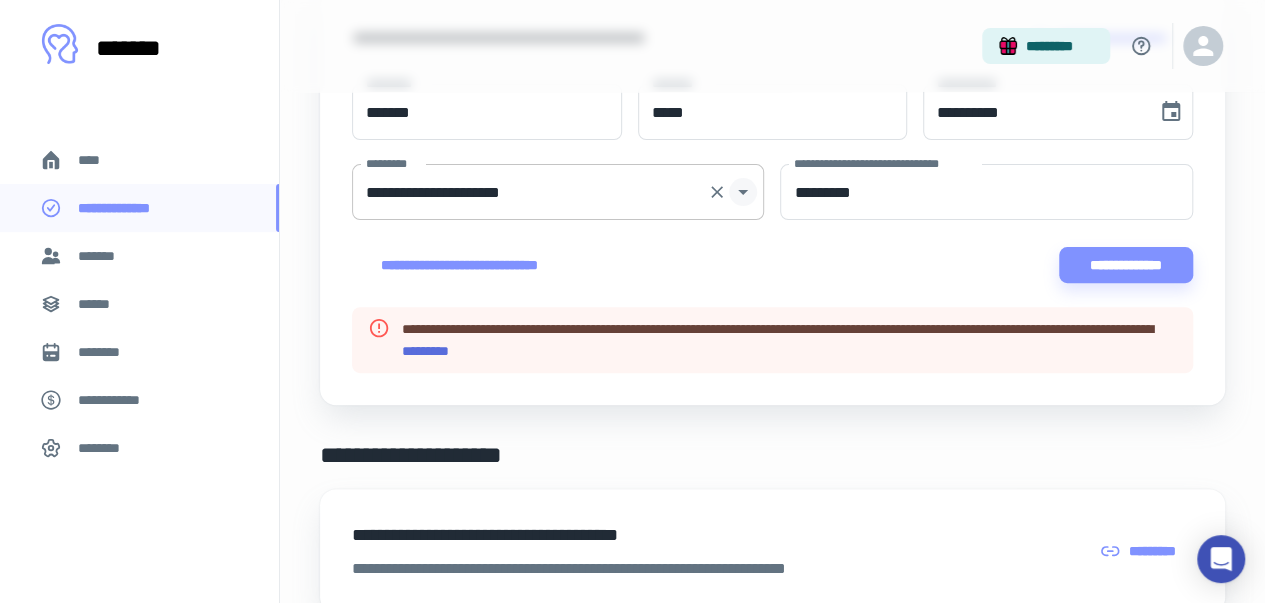 click 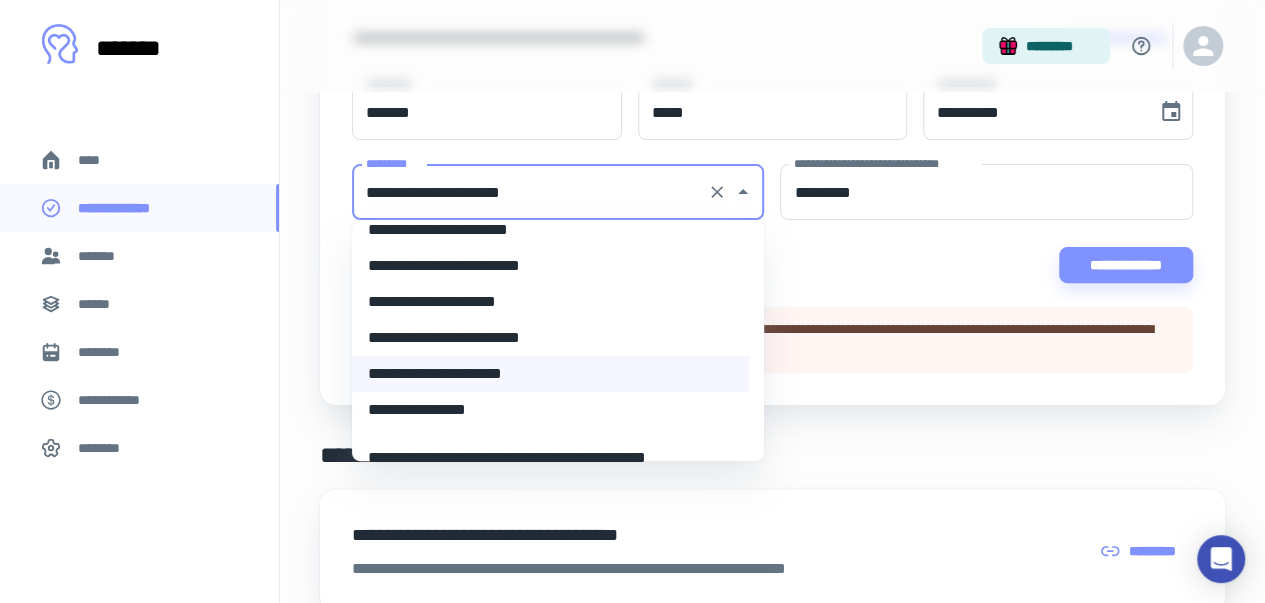 scroll, scrollTop: 479, scrollLeft: 0, axis: vertical 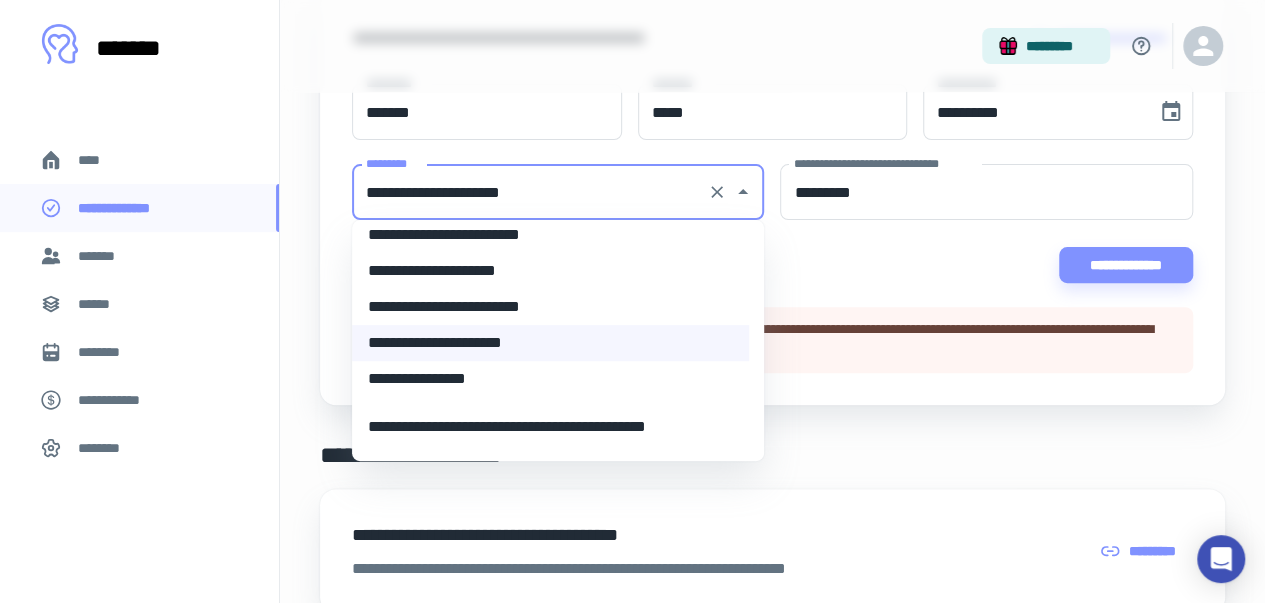 click on "**********" at bounding box center [550, 379] 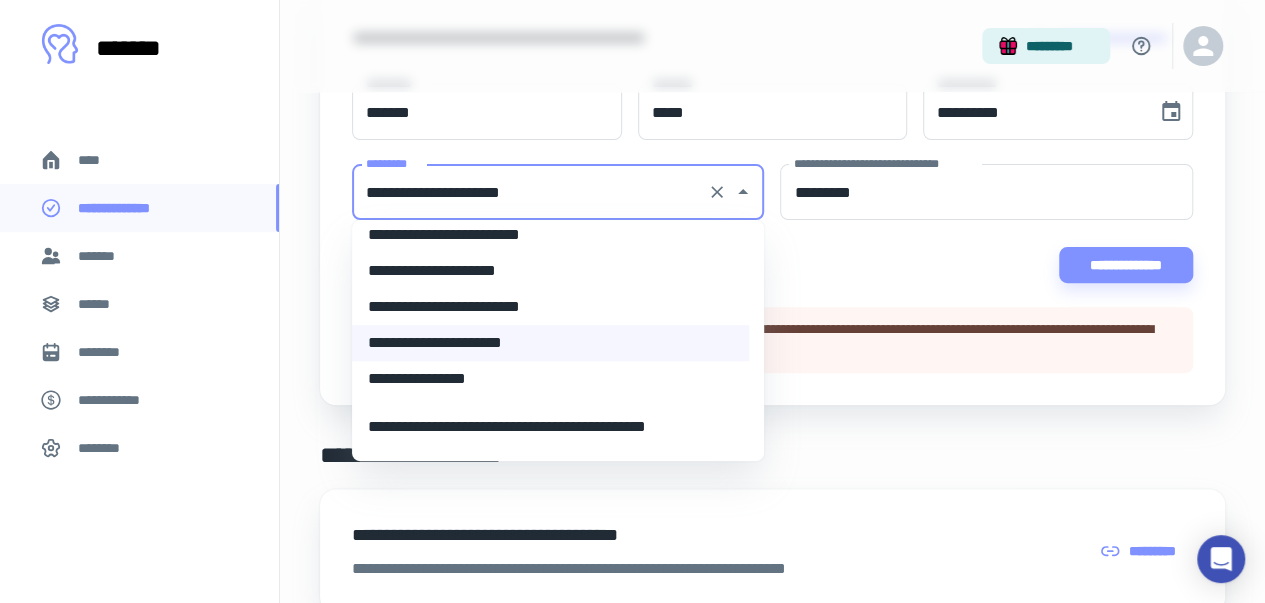 type on "**********" 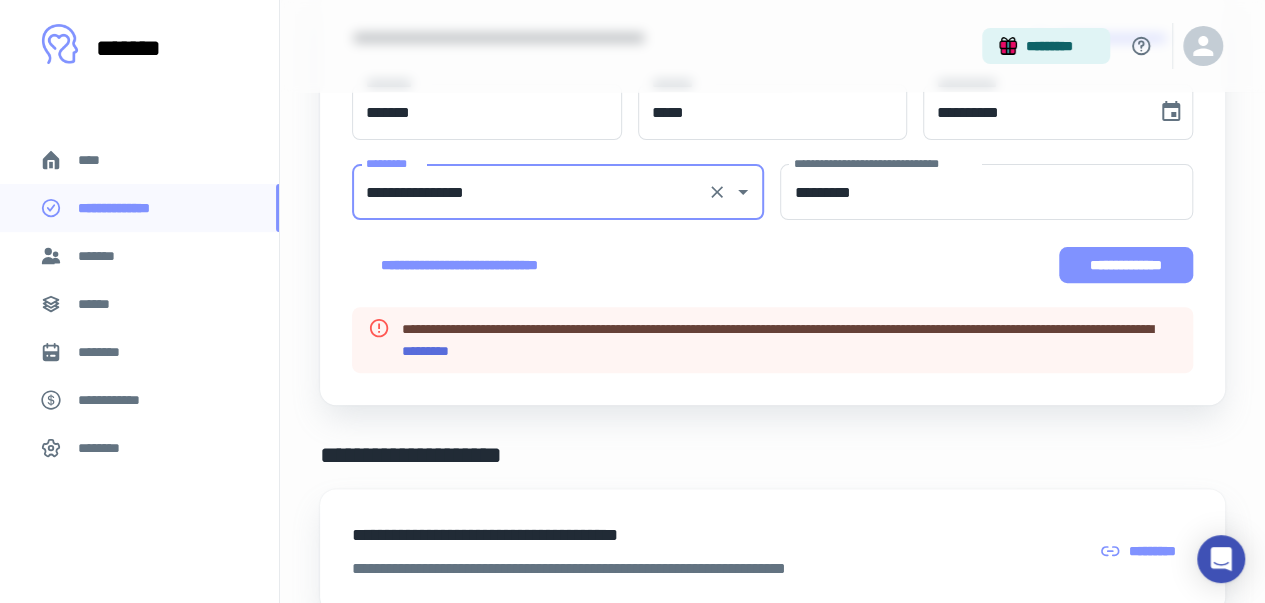 click on "**********" at bounding box center [1126, 265] 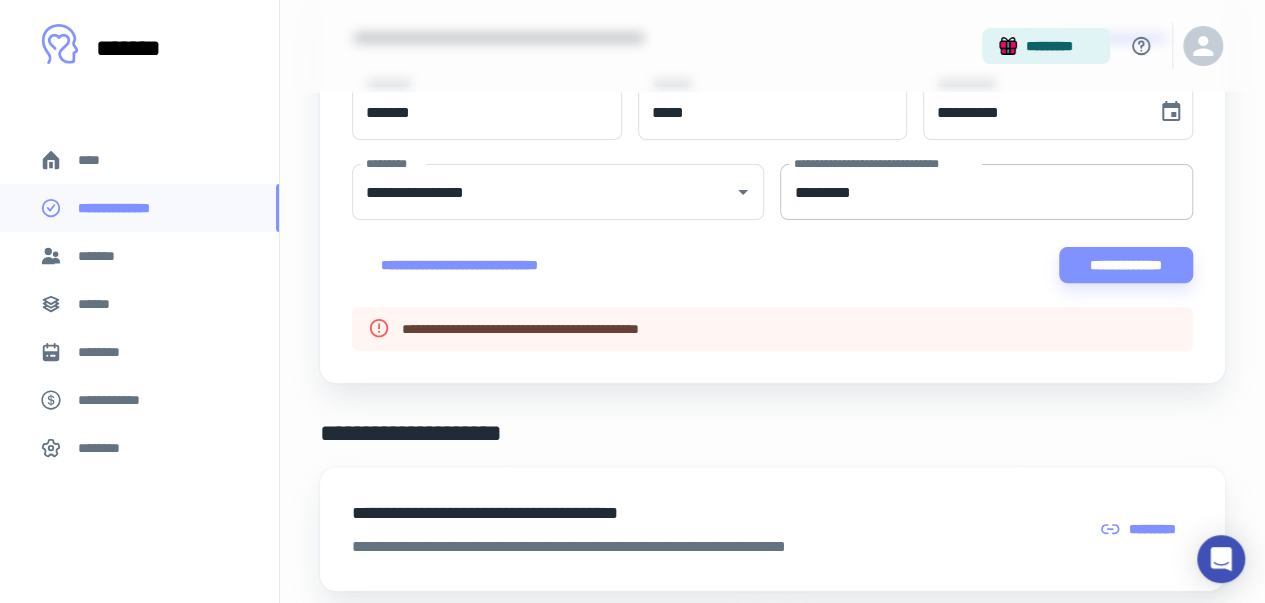 click on "*********" at bounding box center [986, 192] 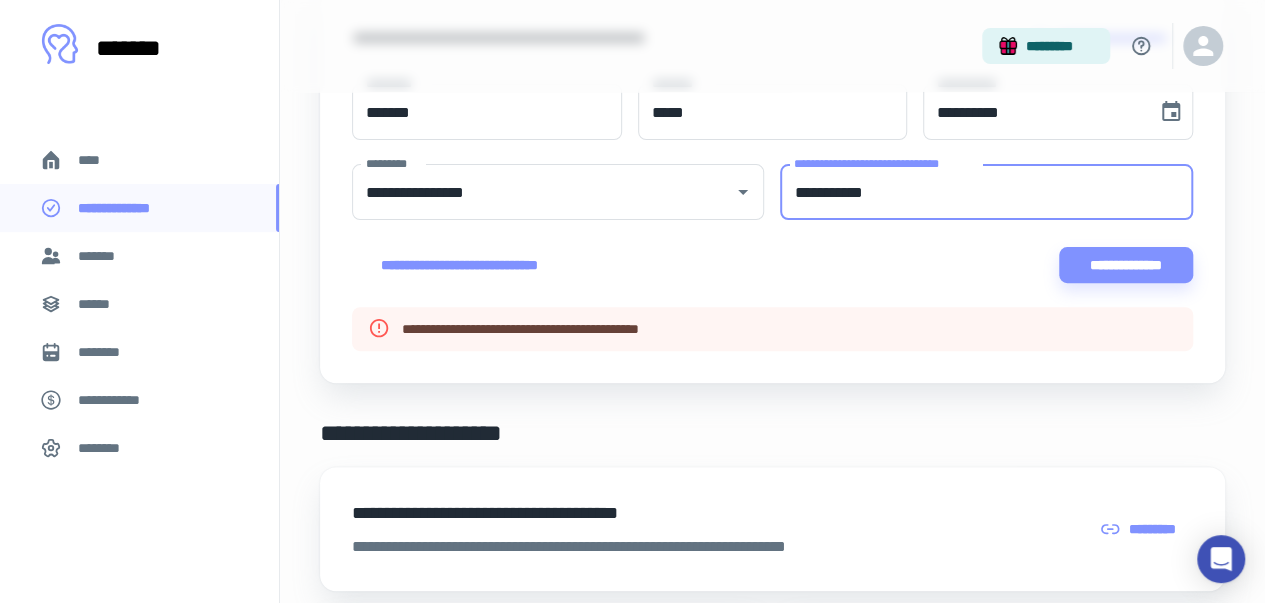 type on "**********" 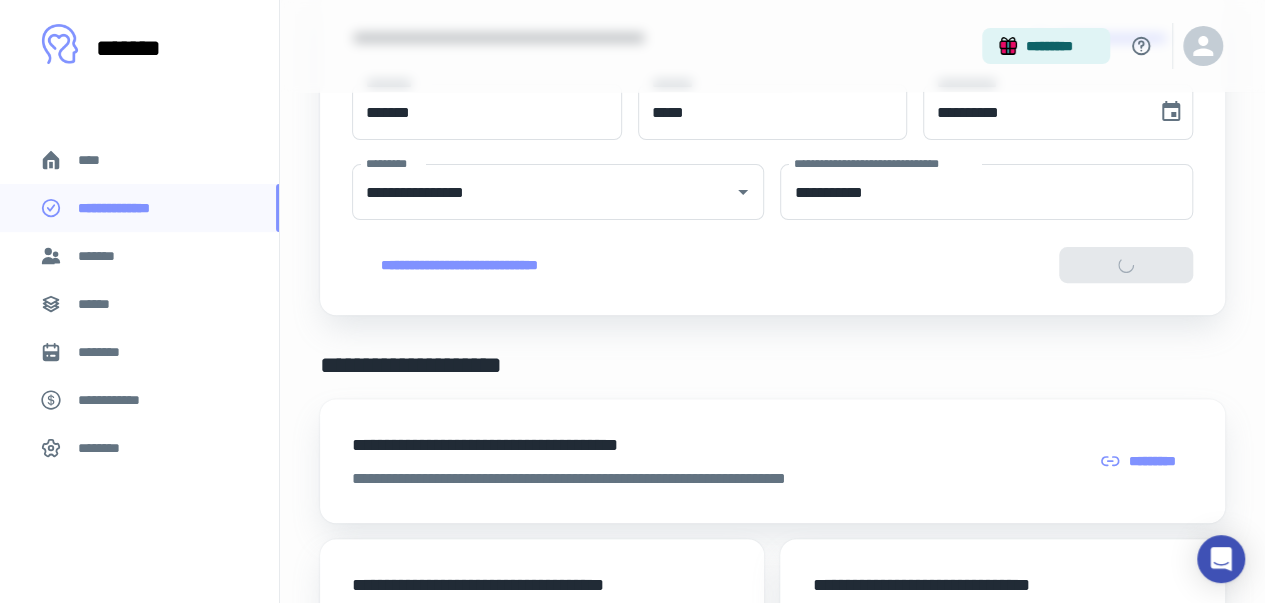 click on "**********" at bounding box center (772, 265) 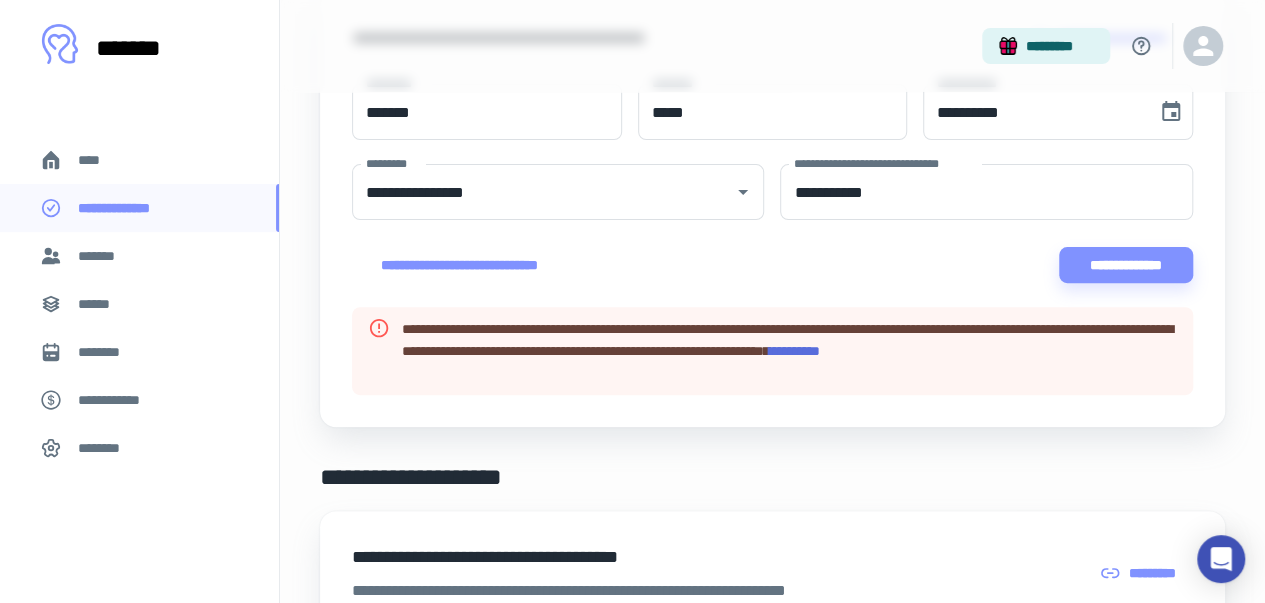 click on "*********" at bounding box center (794, 351) 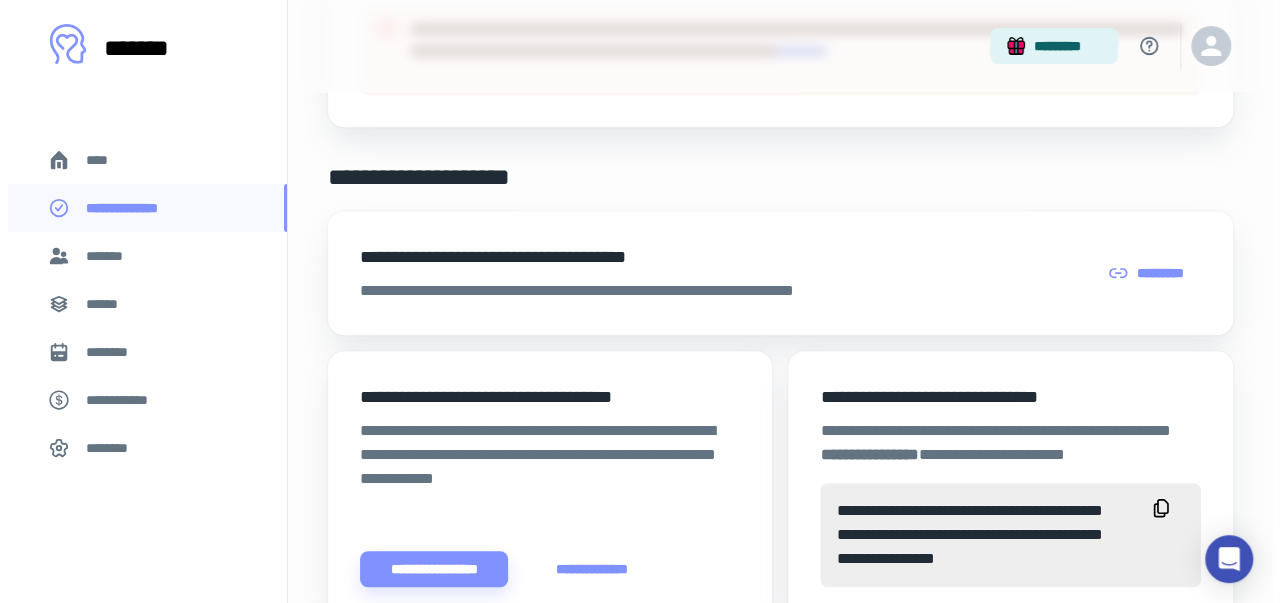 scroll, scrollTop: 700, scrollLeft: 0, axis: vertical 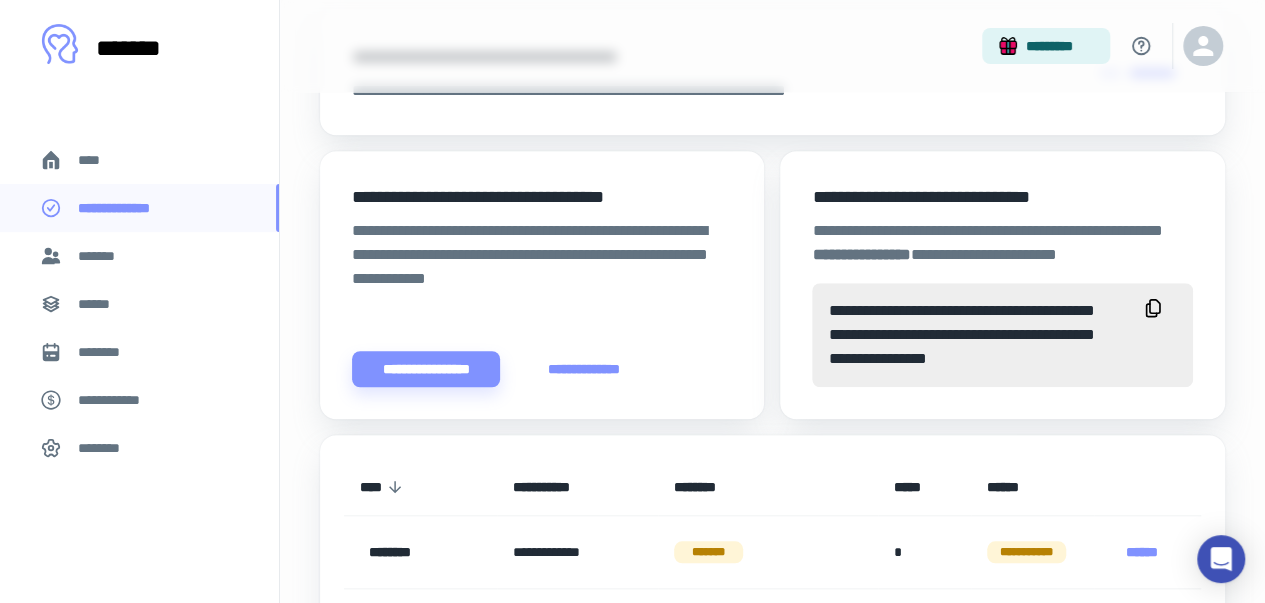 click on "**********" at bounding box center [584, 369] 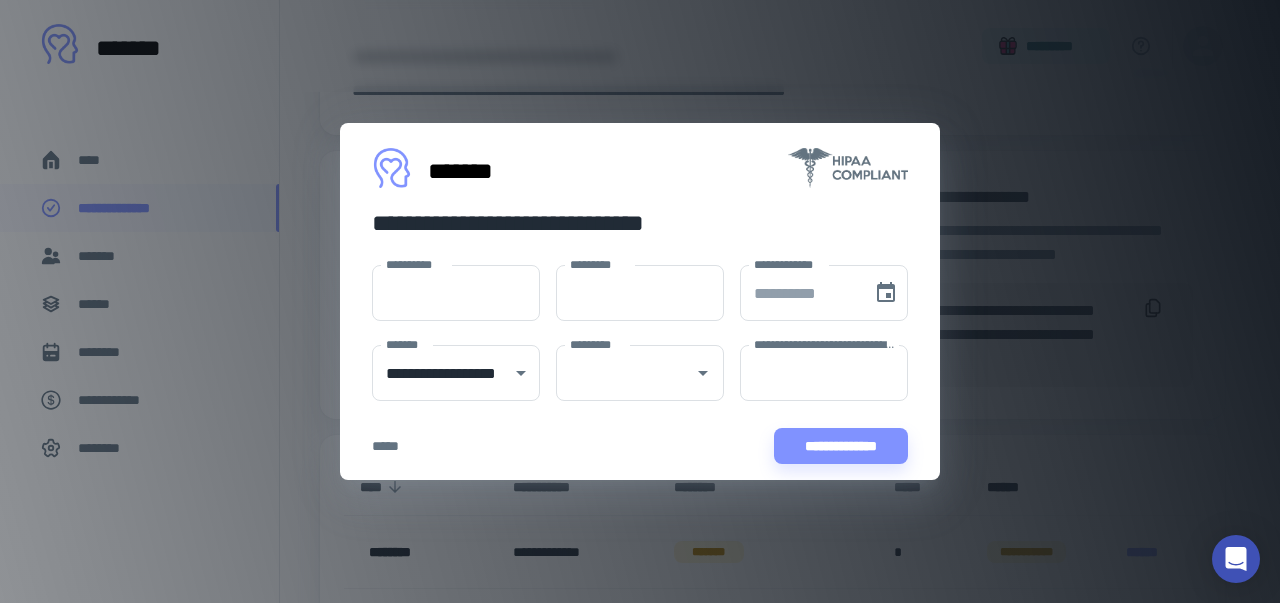 click on "**********" at bounding box center (640, 301) 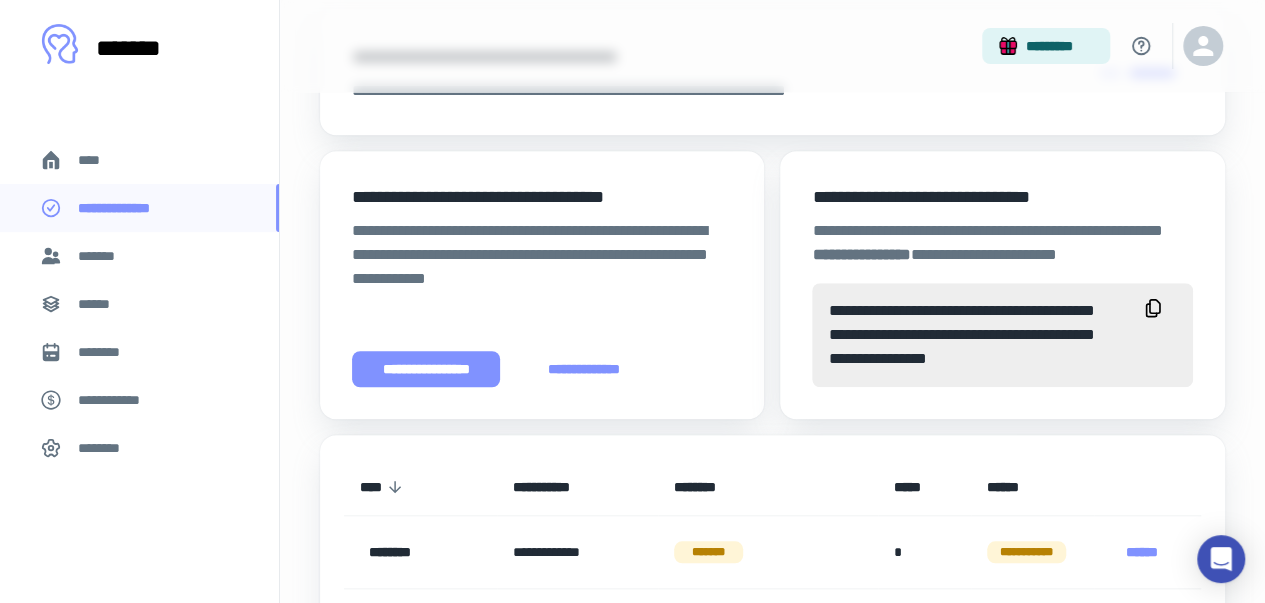 click on "**********" at bounding box center (426, 369) 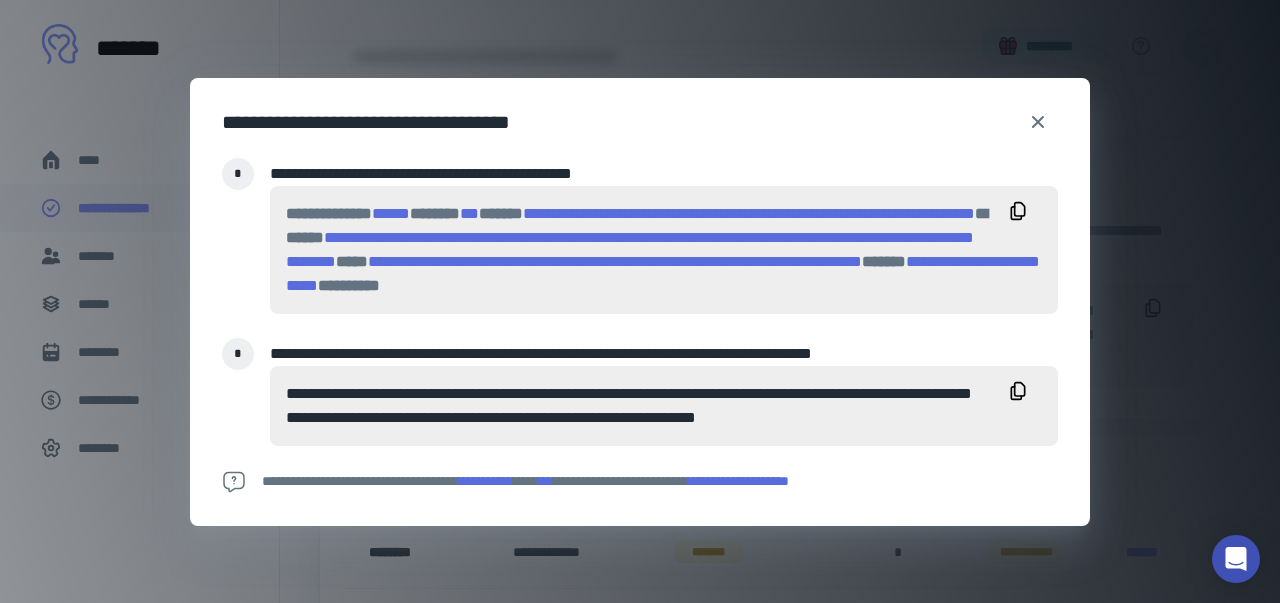 click on "**********" at bounding box center (664, 250) 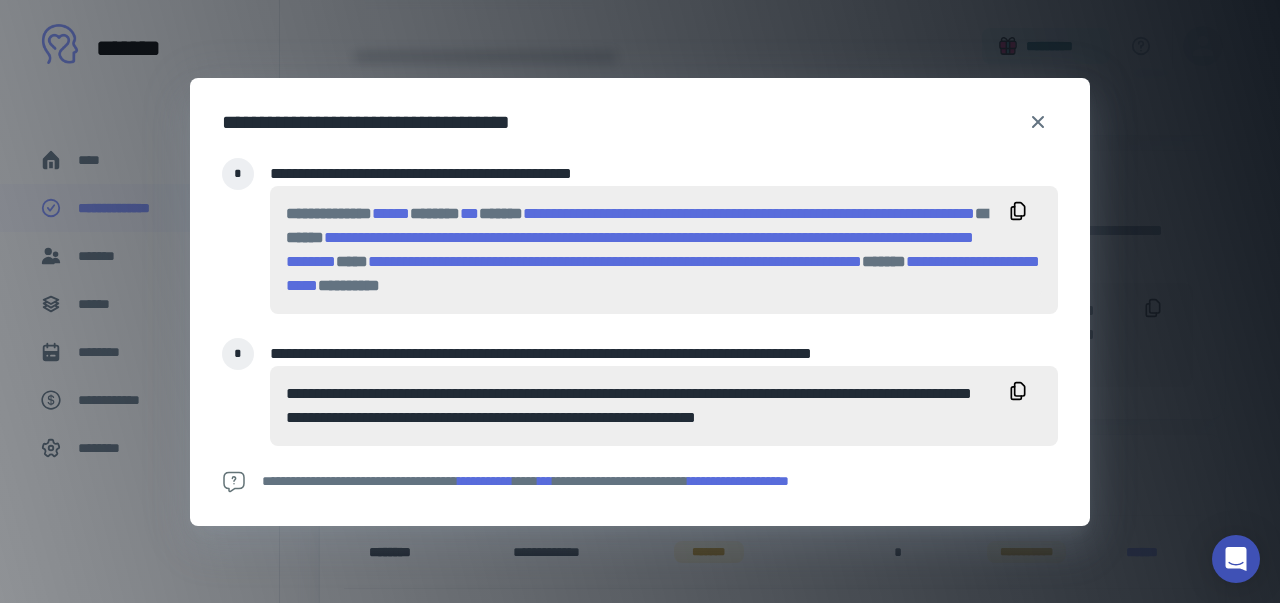 click 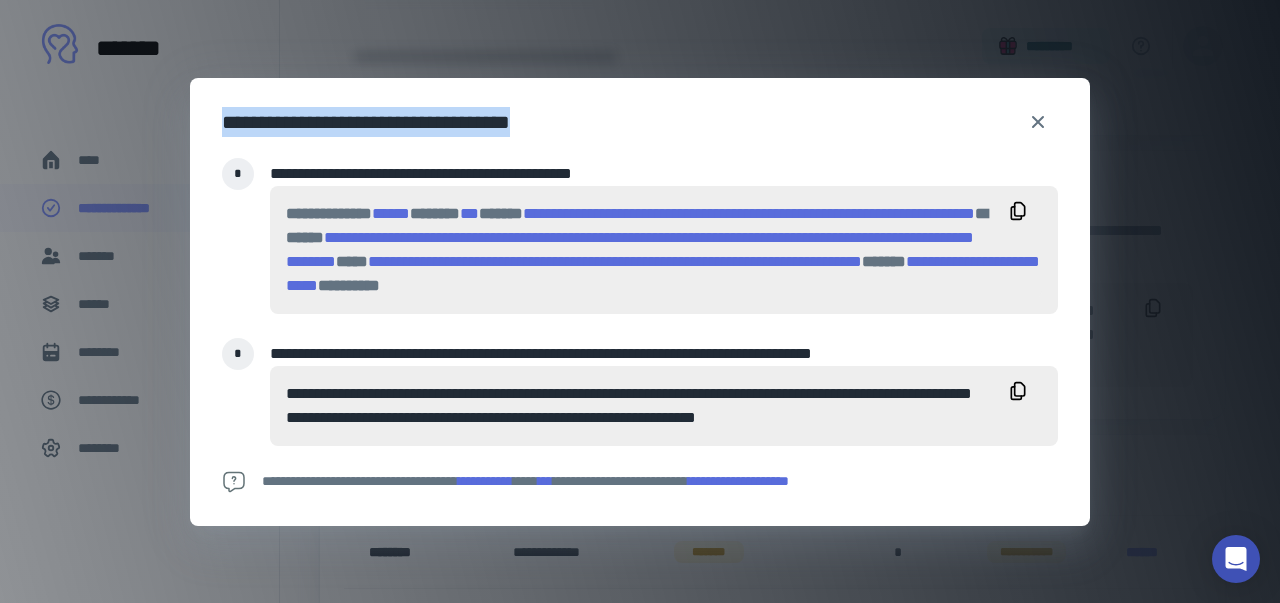 drag, startPoint x: 221, startPoint y: 107, endPoint x: 580, endPoint y: 96, distance: 359.1685 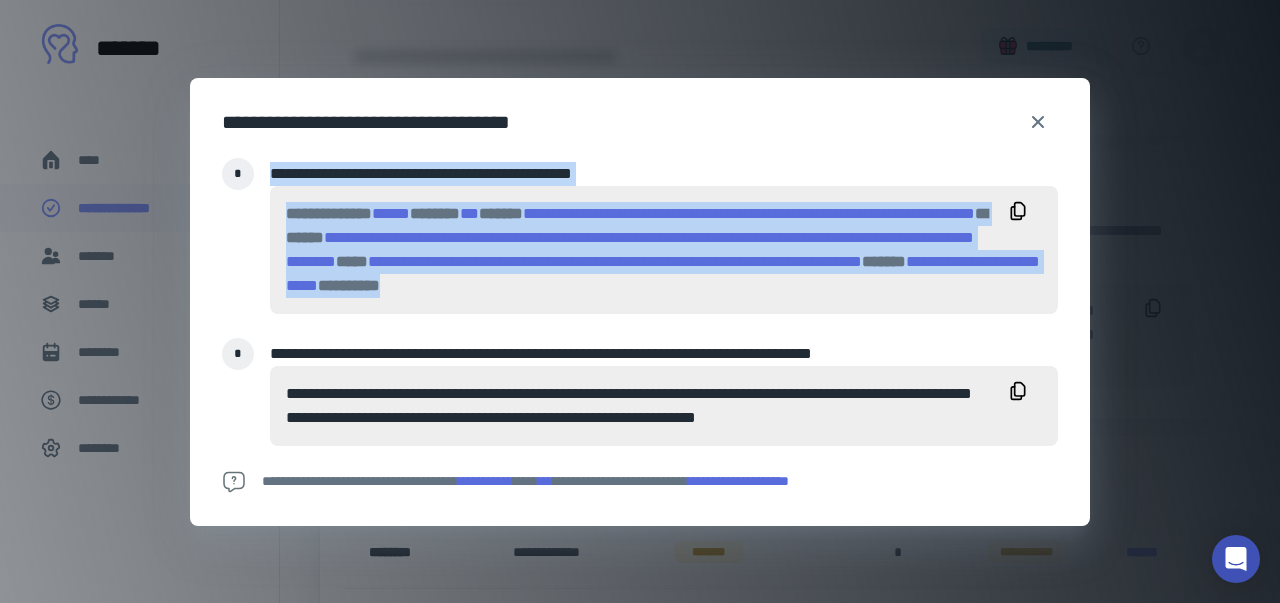 drag, startPoint x: 274, startPoint y: 161, endPoint x: 708, endPoint y: 301, distance: 456.02194 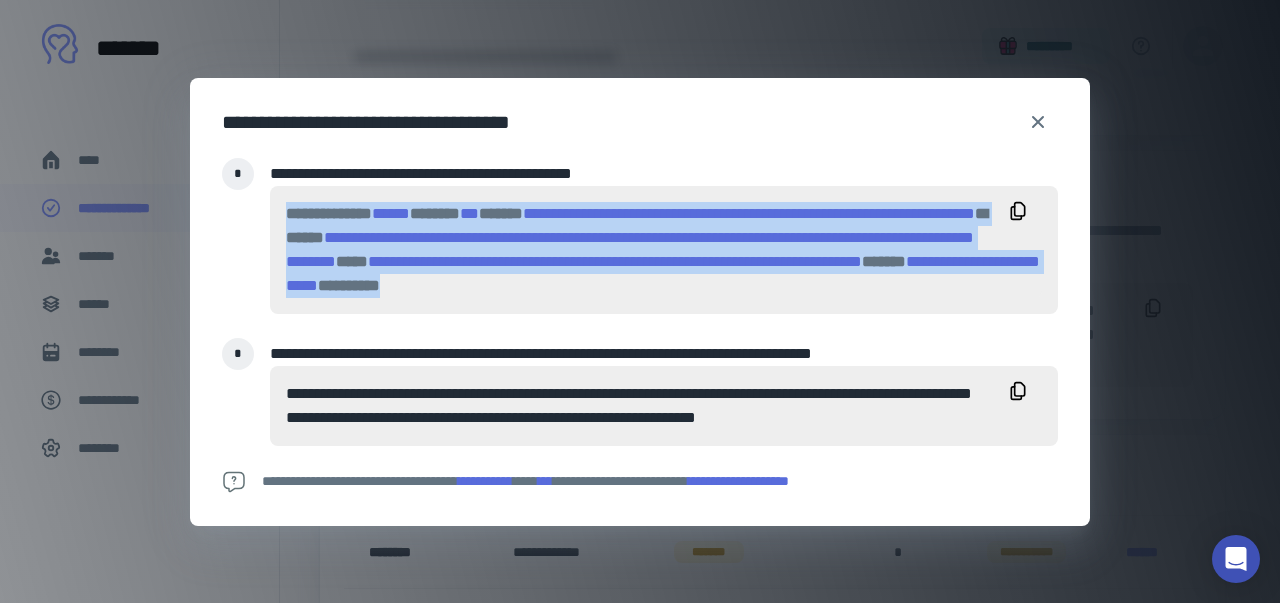 drag, startPoint x: 659, startPoint y: 299, endPoint x: 284, endPoint y: 195, distance: 389.1542 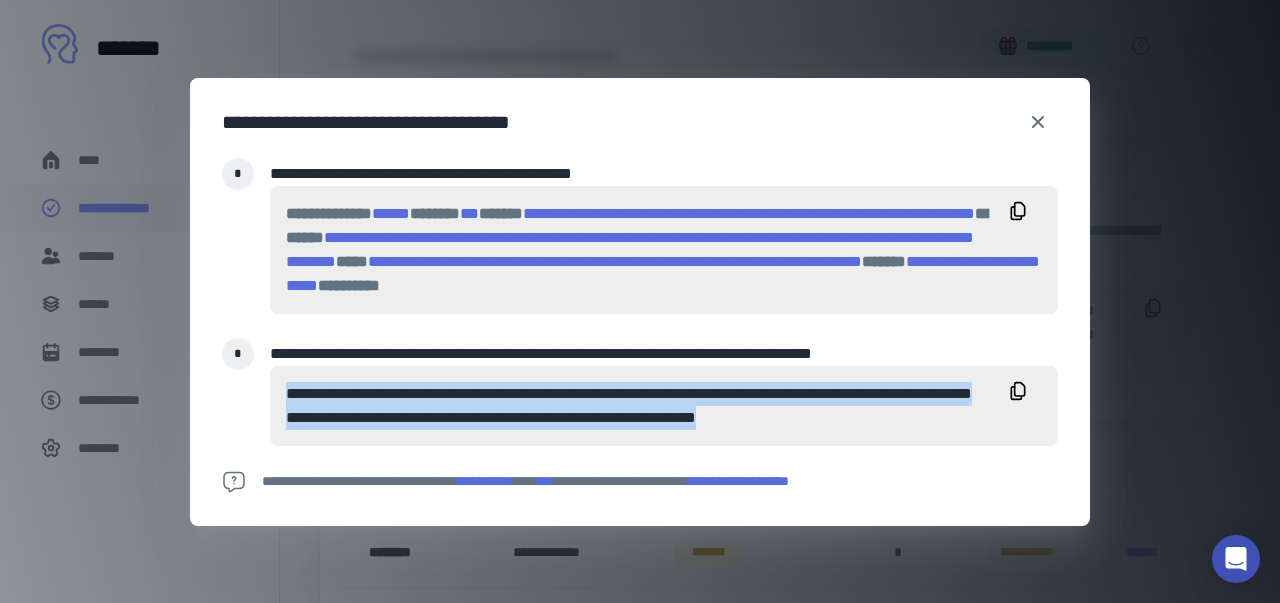drag, startPoint x: 292, startPoint y: 406, endPoint x: 986, endPoint y: 436, distance: 694.64813 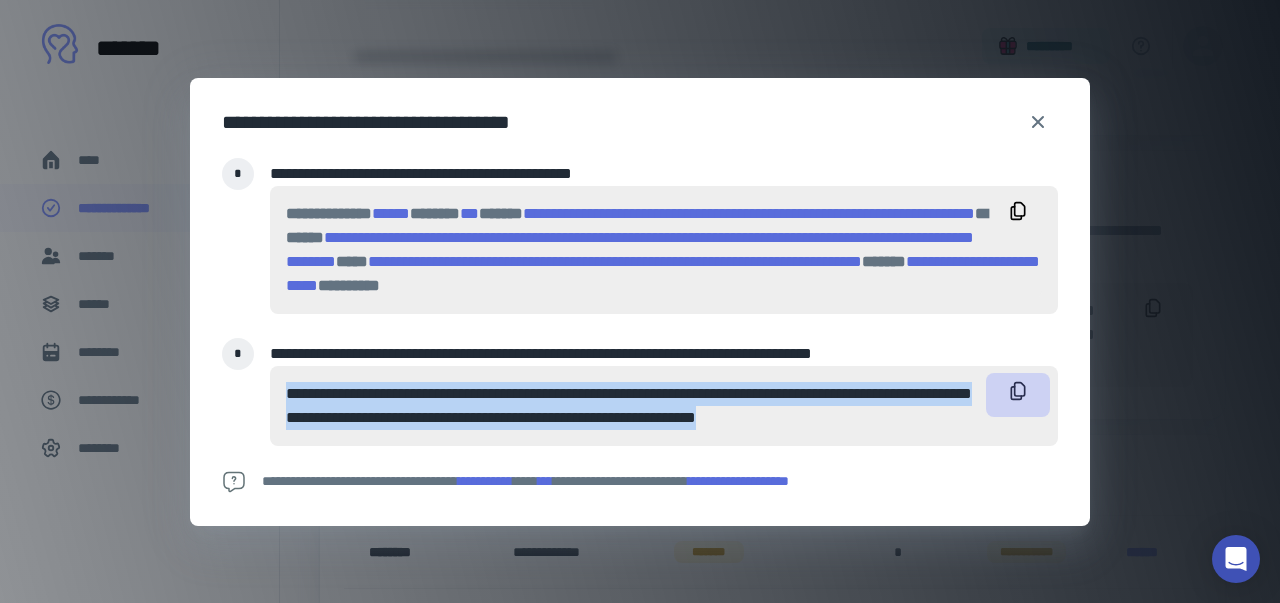 click 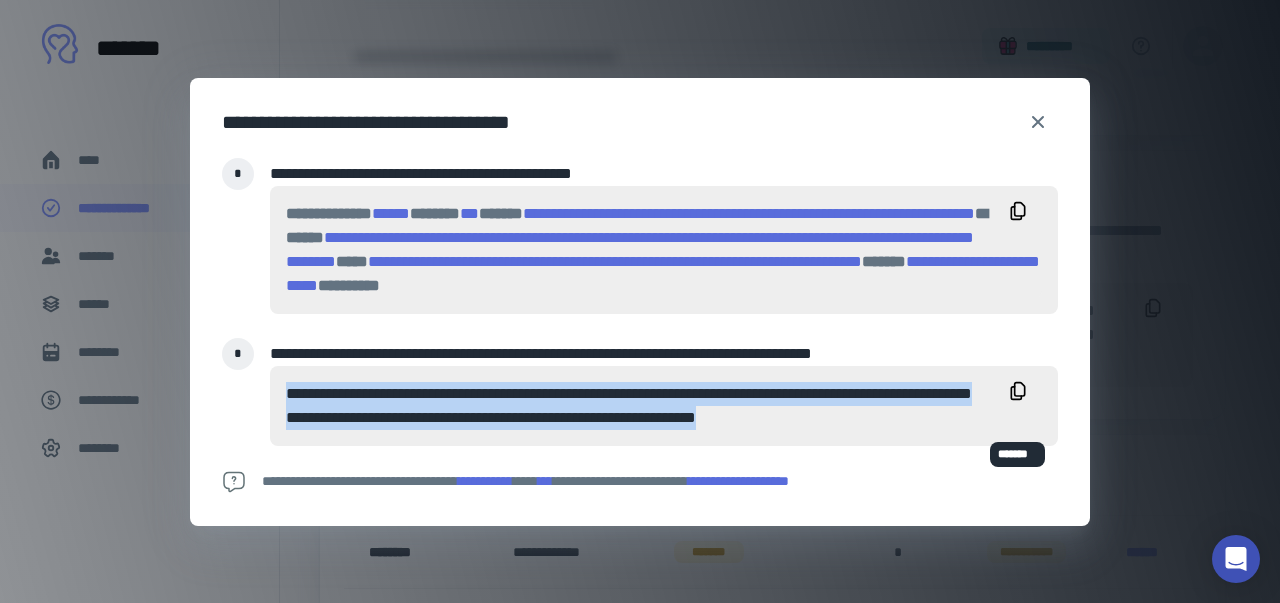 type 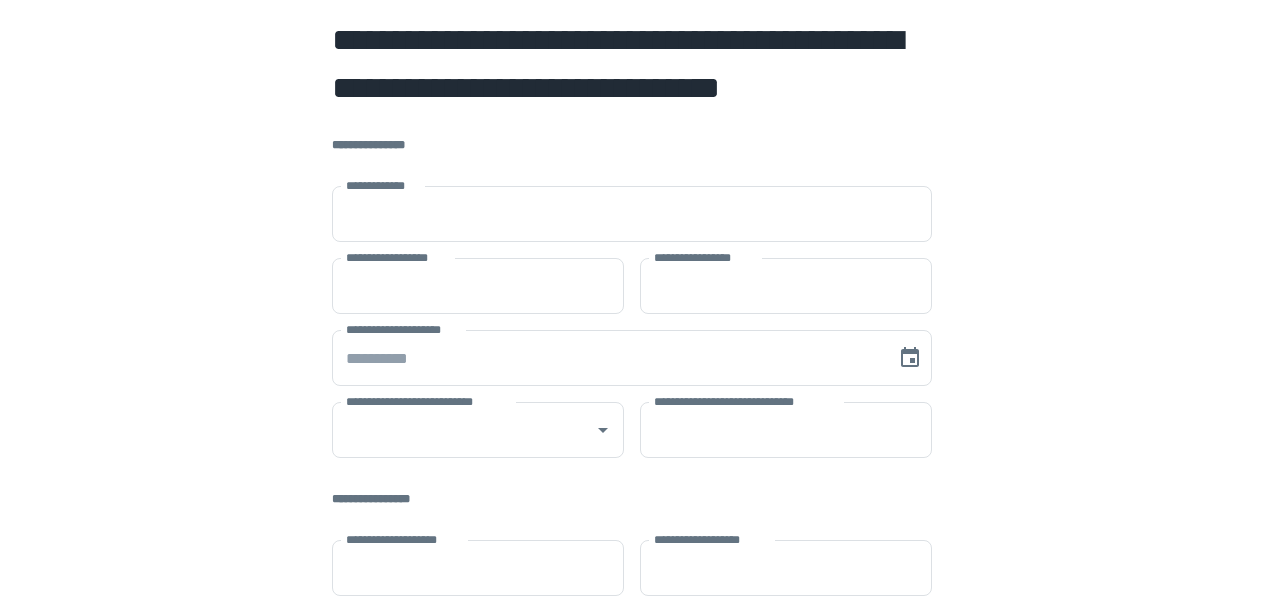 scroll, scrollTop: 0, scrollLeft: 0, axis: both 